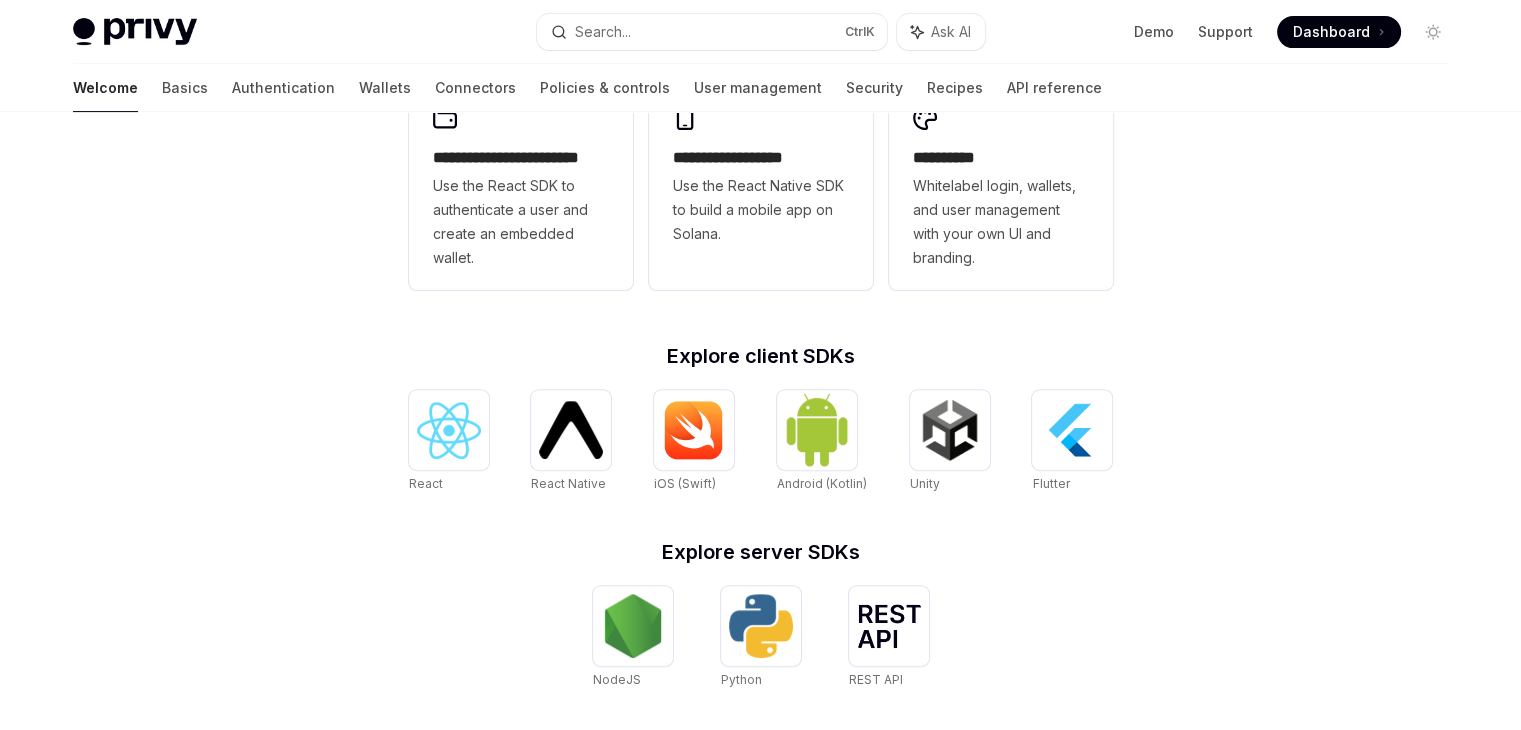 scroll, scrollTop: 598, scrollLeft: 0, axis: vertical 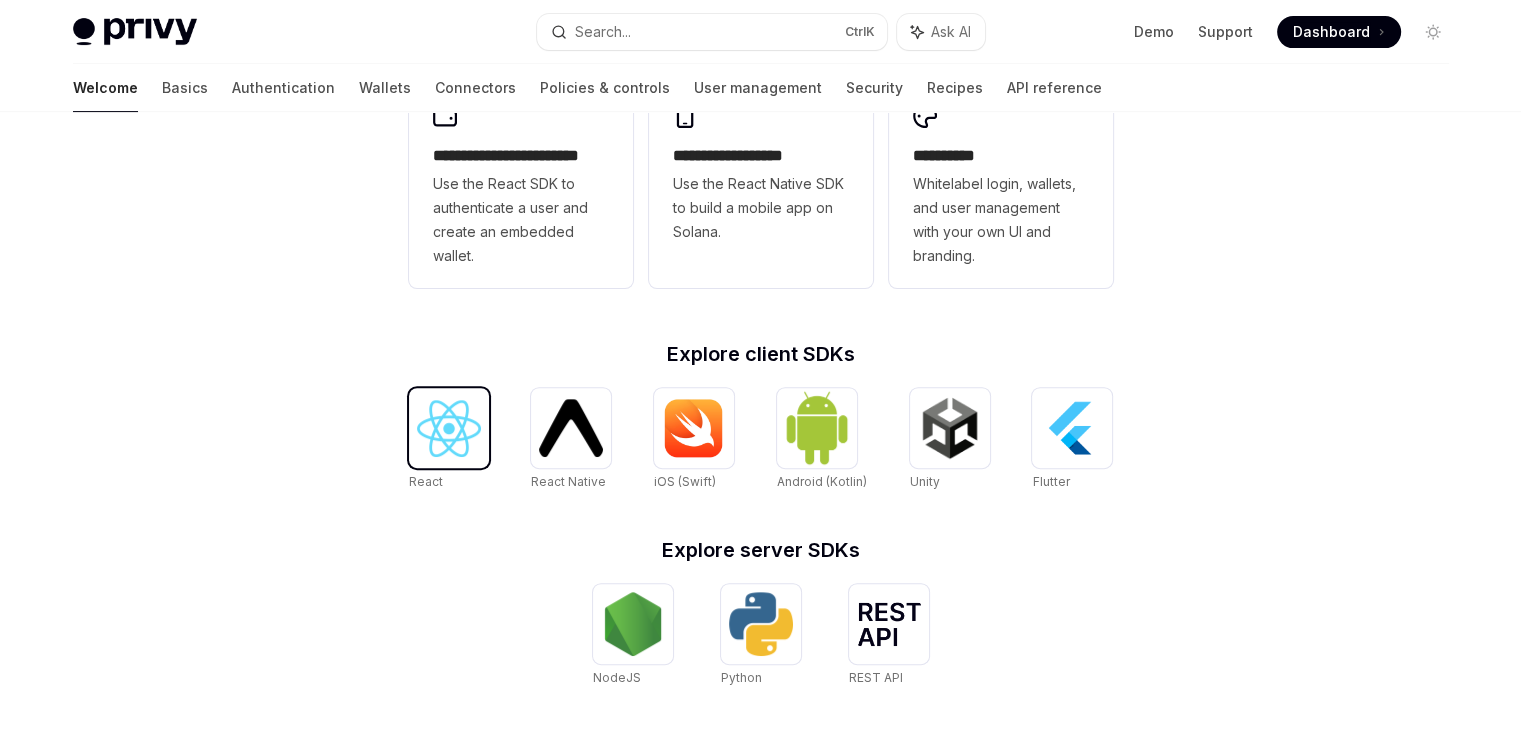 click at bounding box center (449, 428) 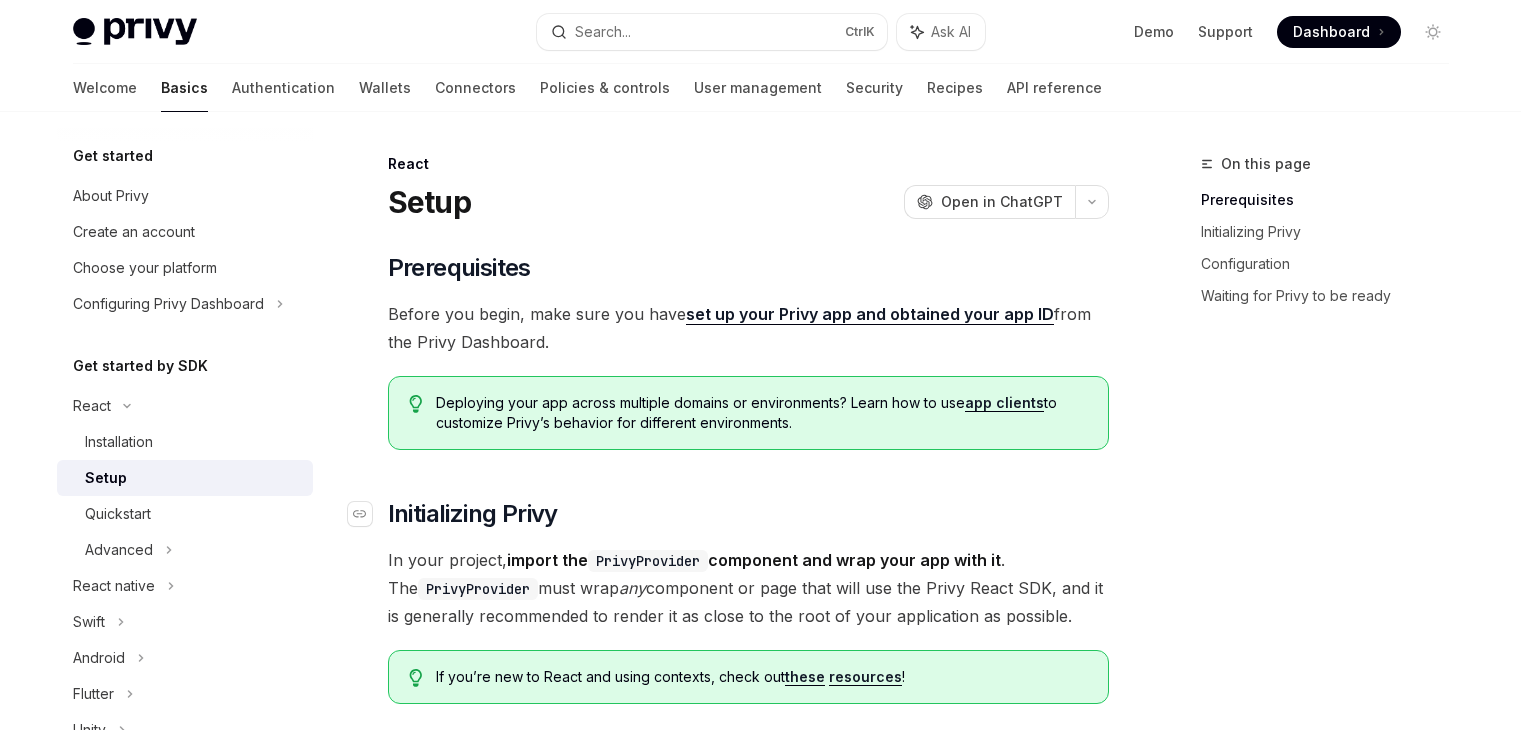 scroll, scrollTop: 0, scrollLeft: 0, axis: both 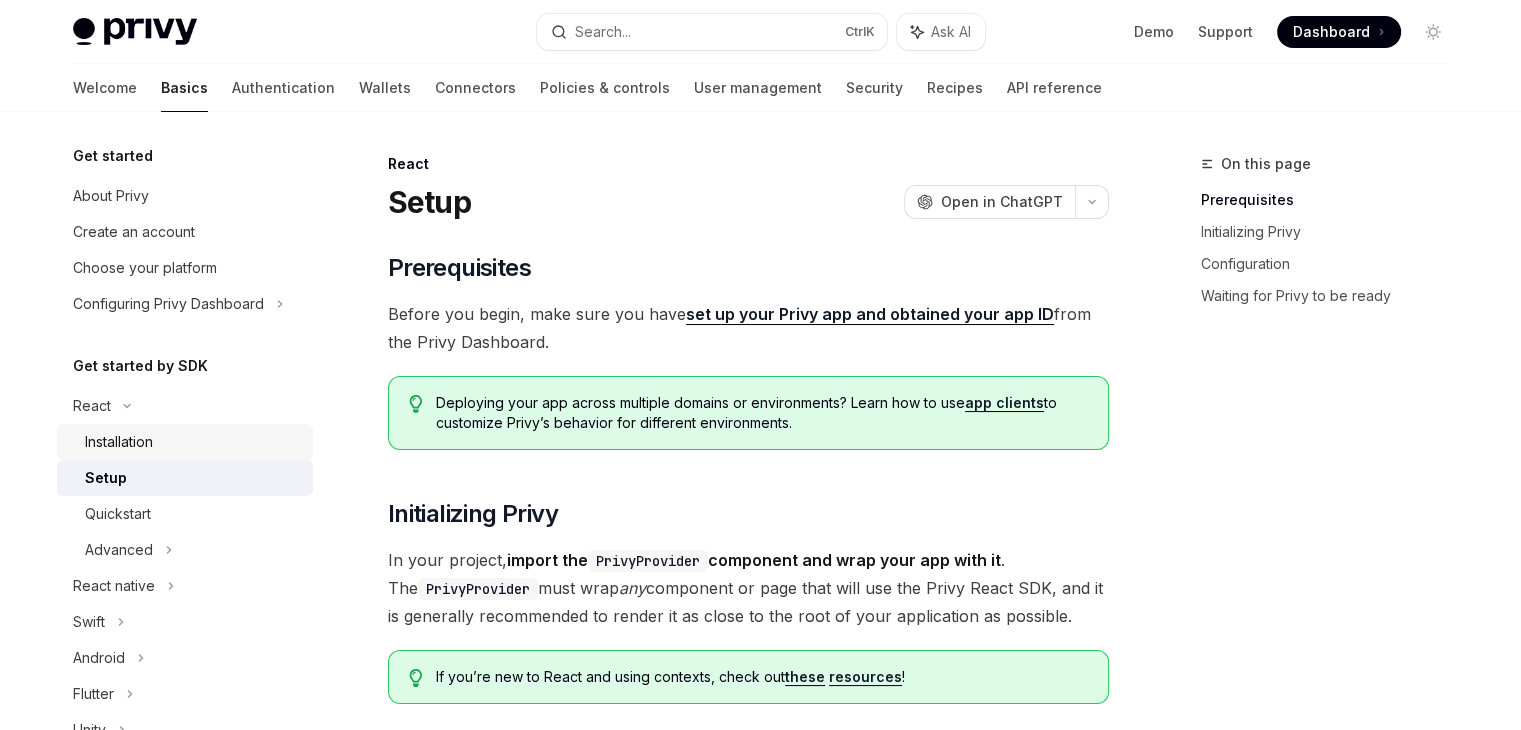 click on "Installation" at bounding box center (119, 442) 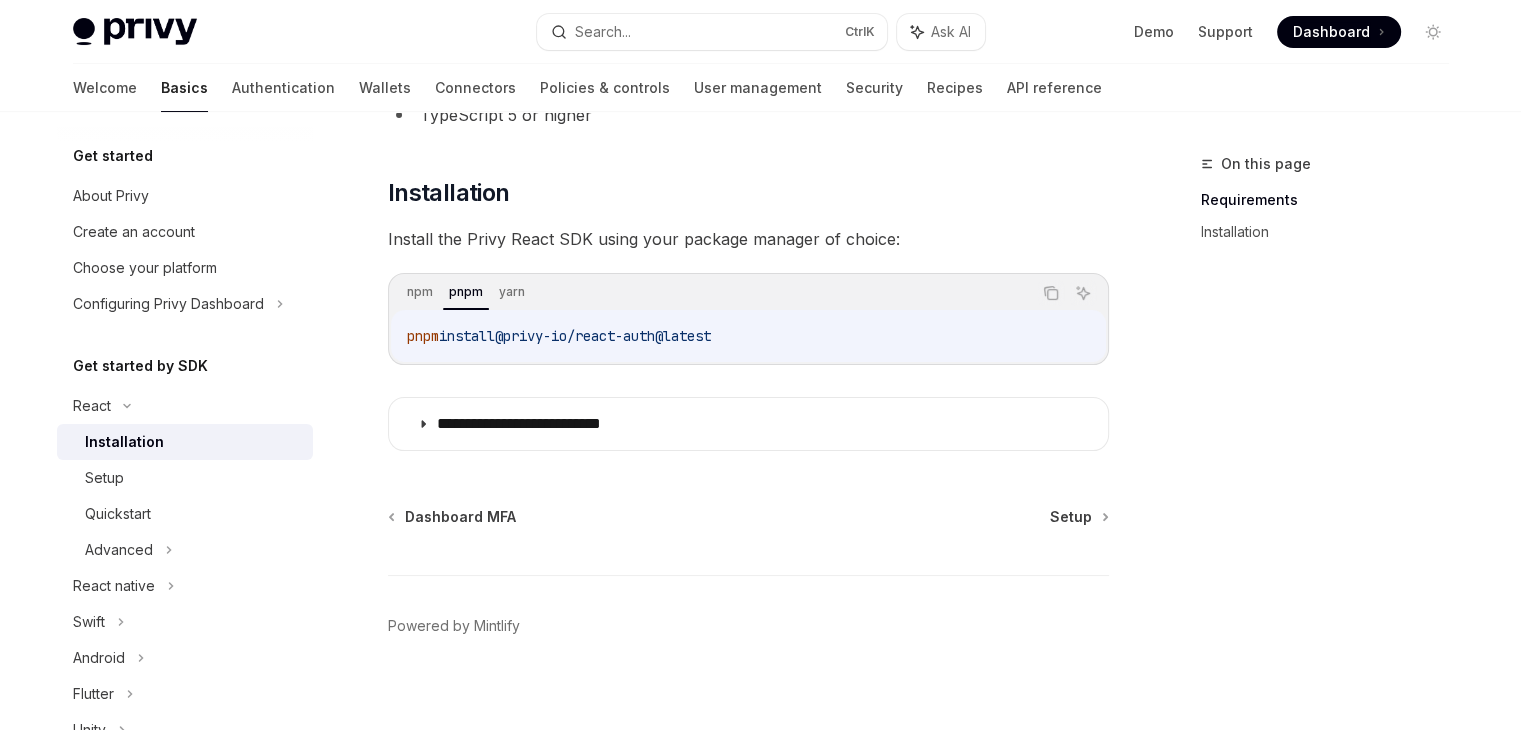 scroll, scrollTop: 244, scrollLeft: 0, axis: vertical 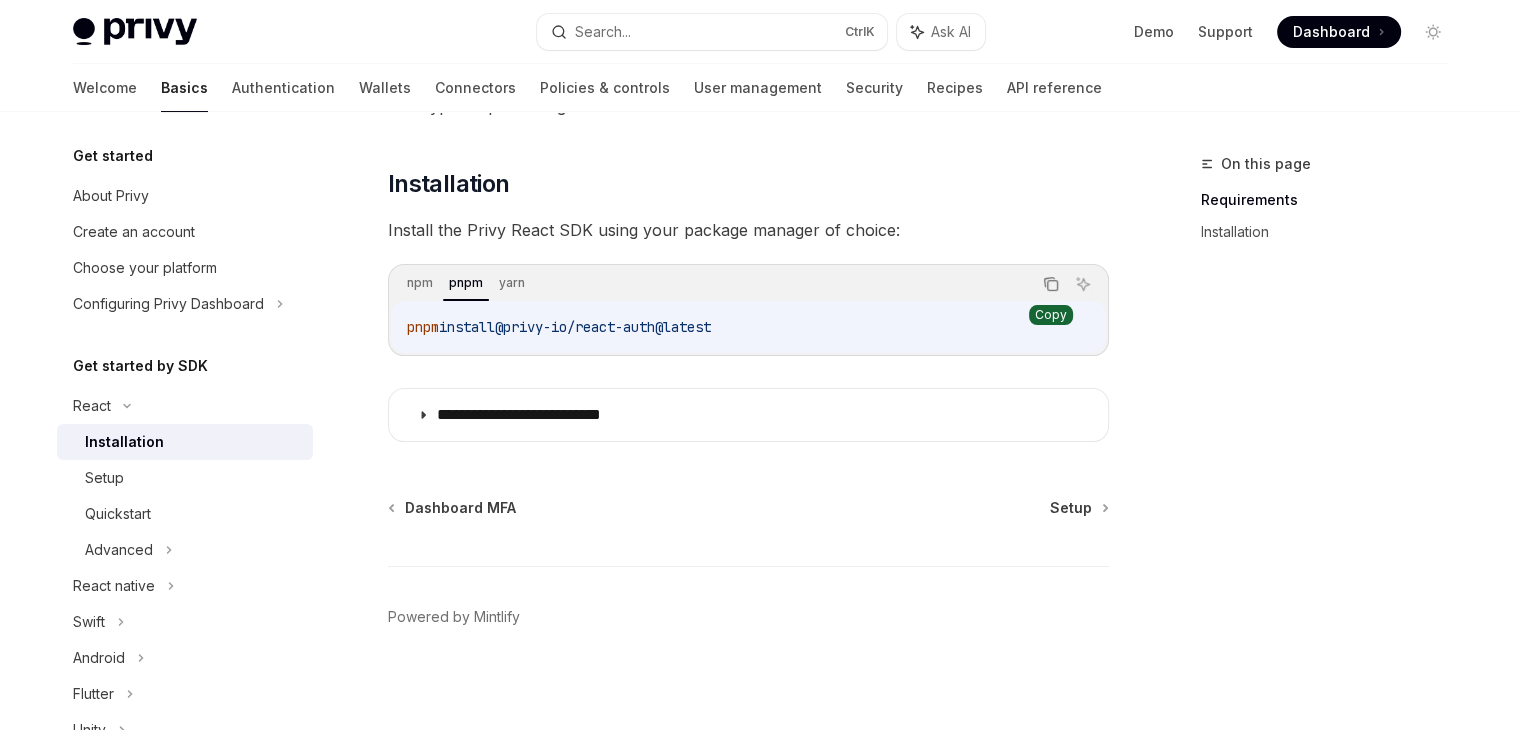 click 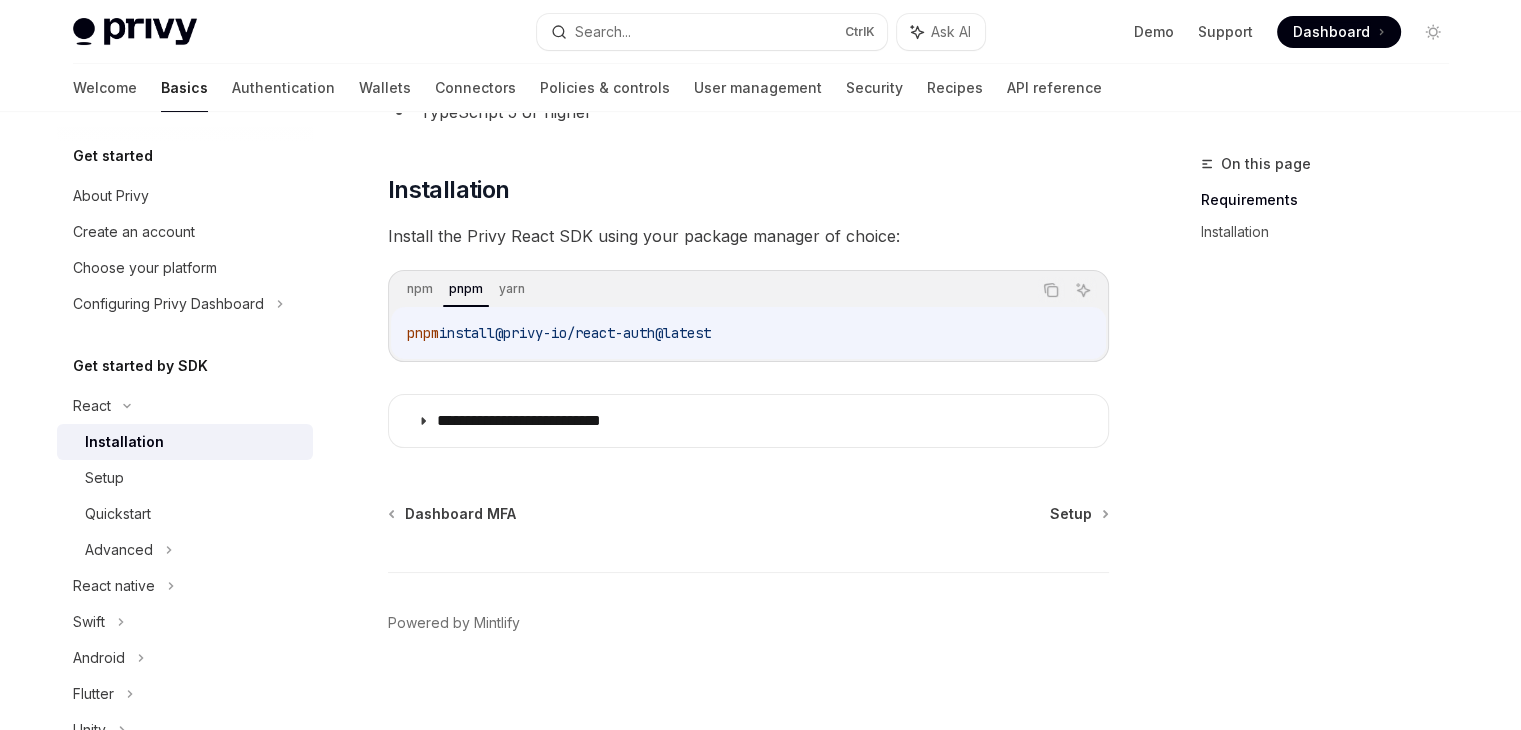 scroll, scrollTop: 252, scrollLeft: 0, axis: vertical 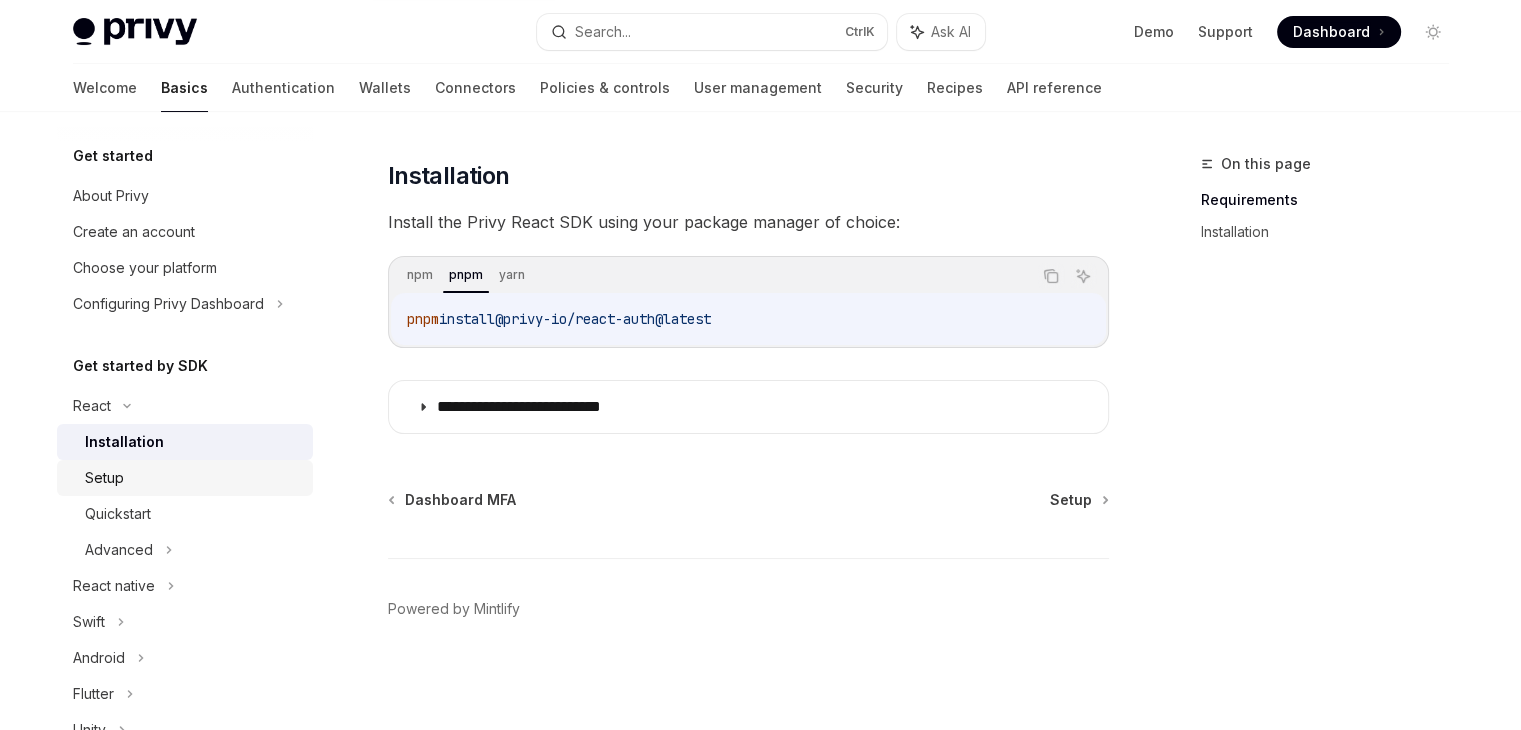 click on "Setup" at bounding box center (193, 478) 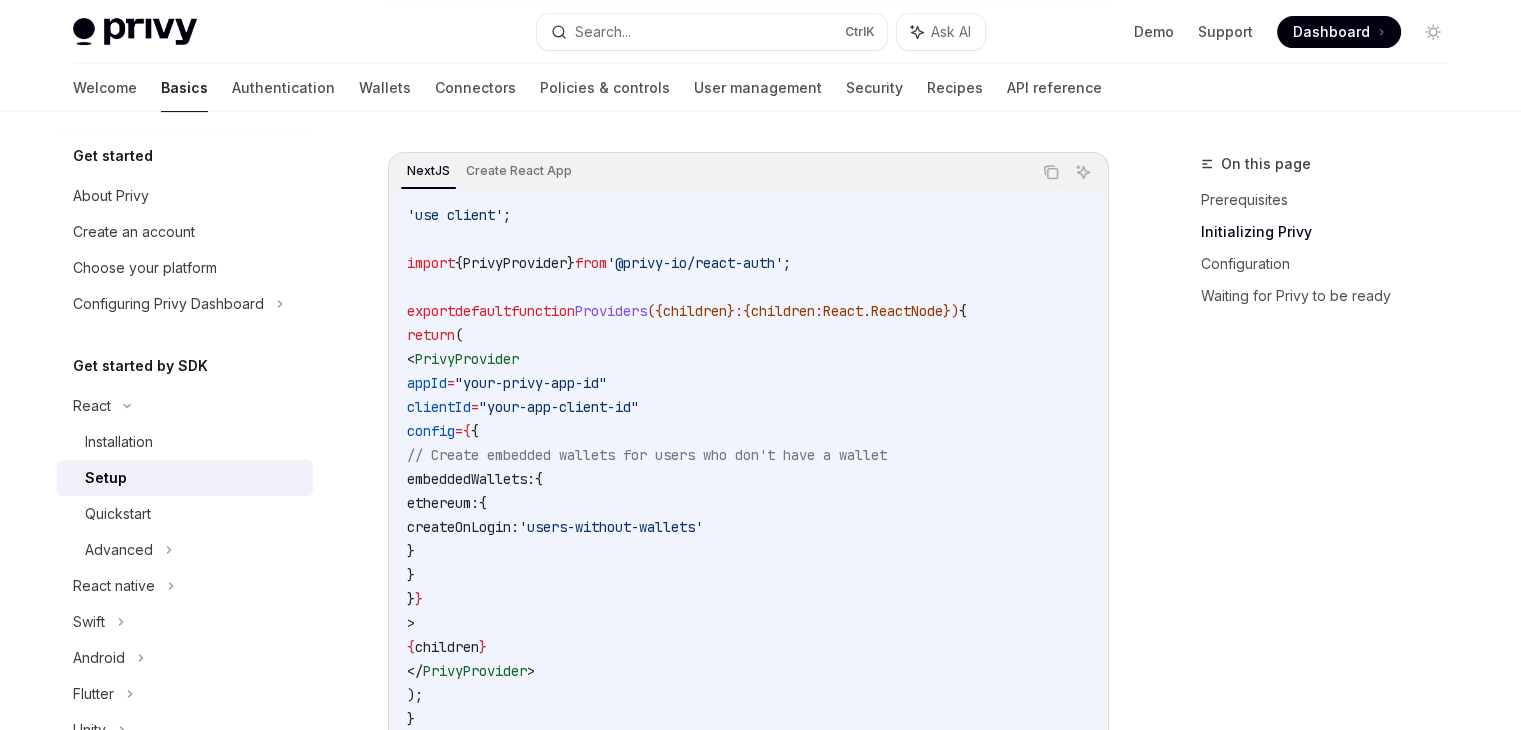 scroll, scrollTop: 668, scrollLeft: 0, axis: vertical 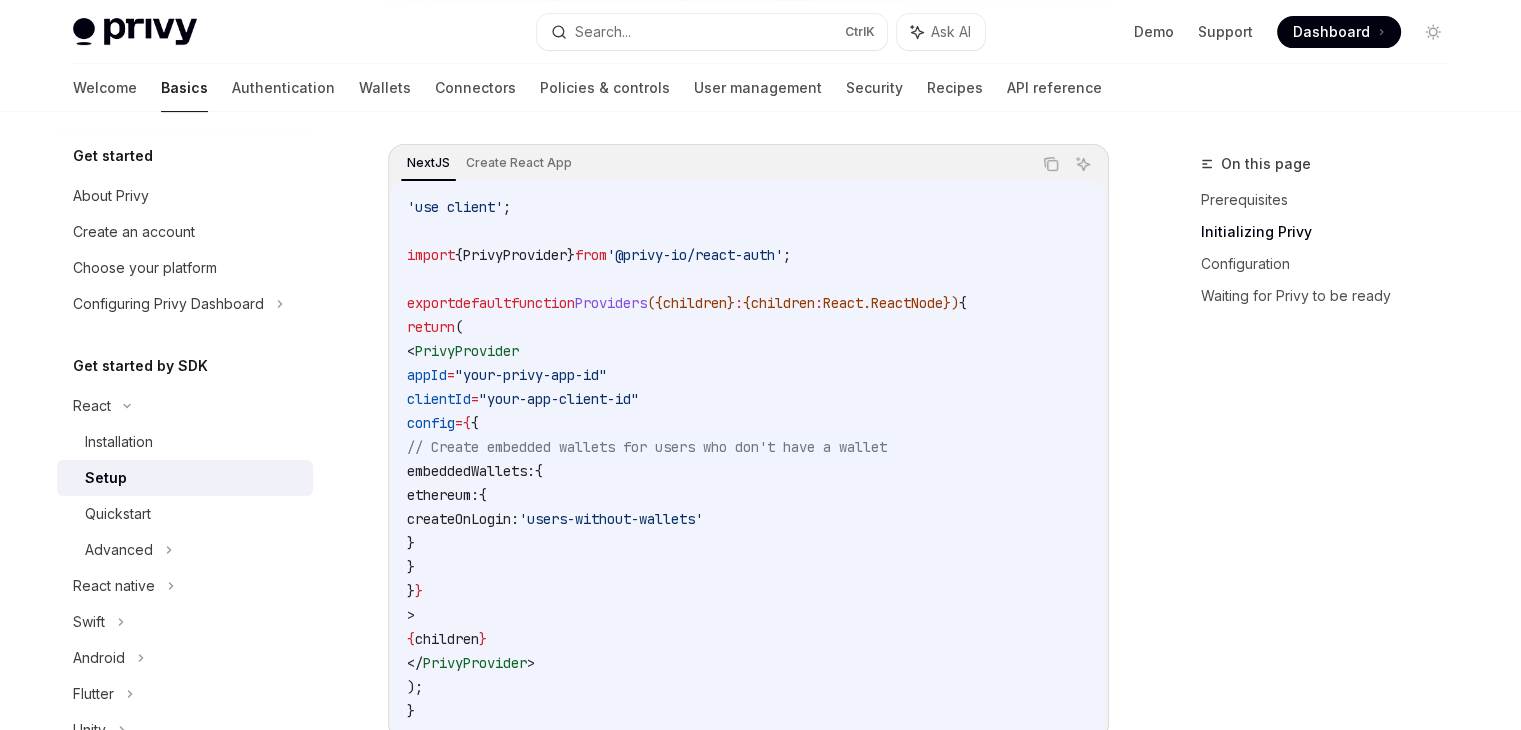 click on "'use client' ;
import  { PrivyProvider }  from  '@privy-io/react-auth' ;
export  default  function  Providers ({ children } :  { children :  React . ReactNode })  {
return  (
< PrivyProvider
appId = "your-privy-app-id"
clientId = "your-app-client-id"
config = { {
// Create embedded wallets for users who don't have a wallet
embeddedWallets:  {
ethereum:  {
createOnLogin:  'users-without-wallets'
}
}
} }
>
{ children }
</ PrivyProvider >
);
}" at bounding box center (748, 459) 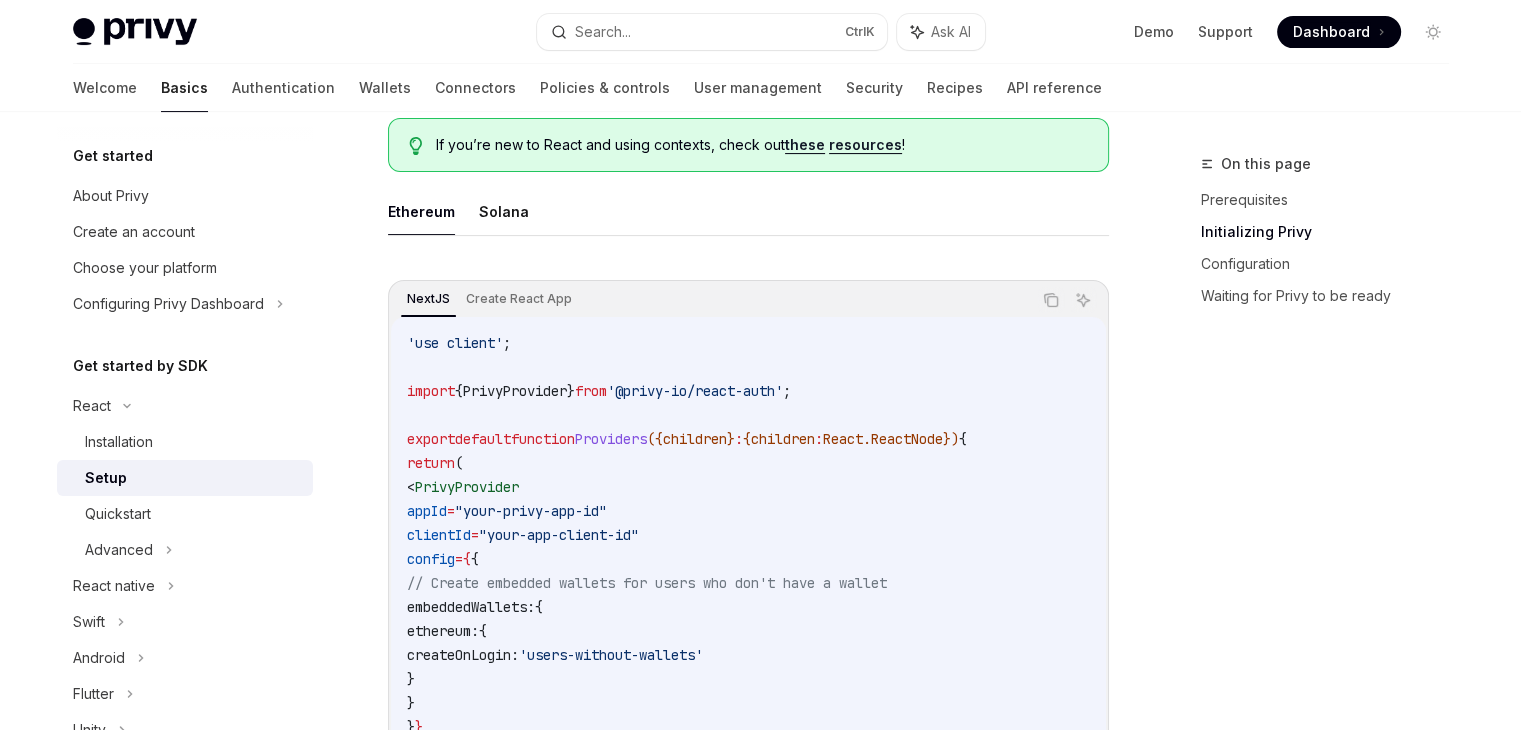 scroll, scrollTop: 524, scrollLeft: 0, axis: vertical 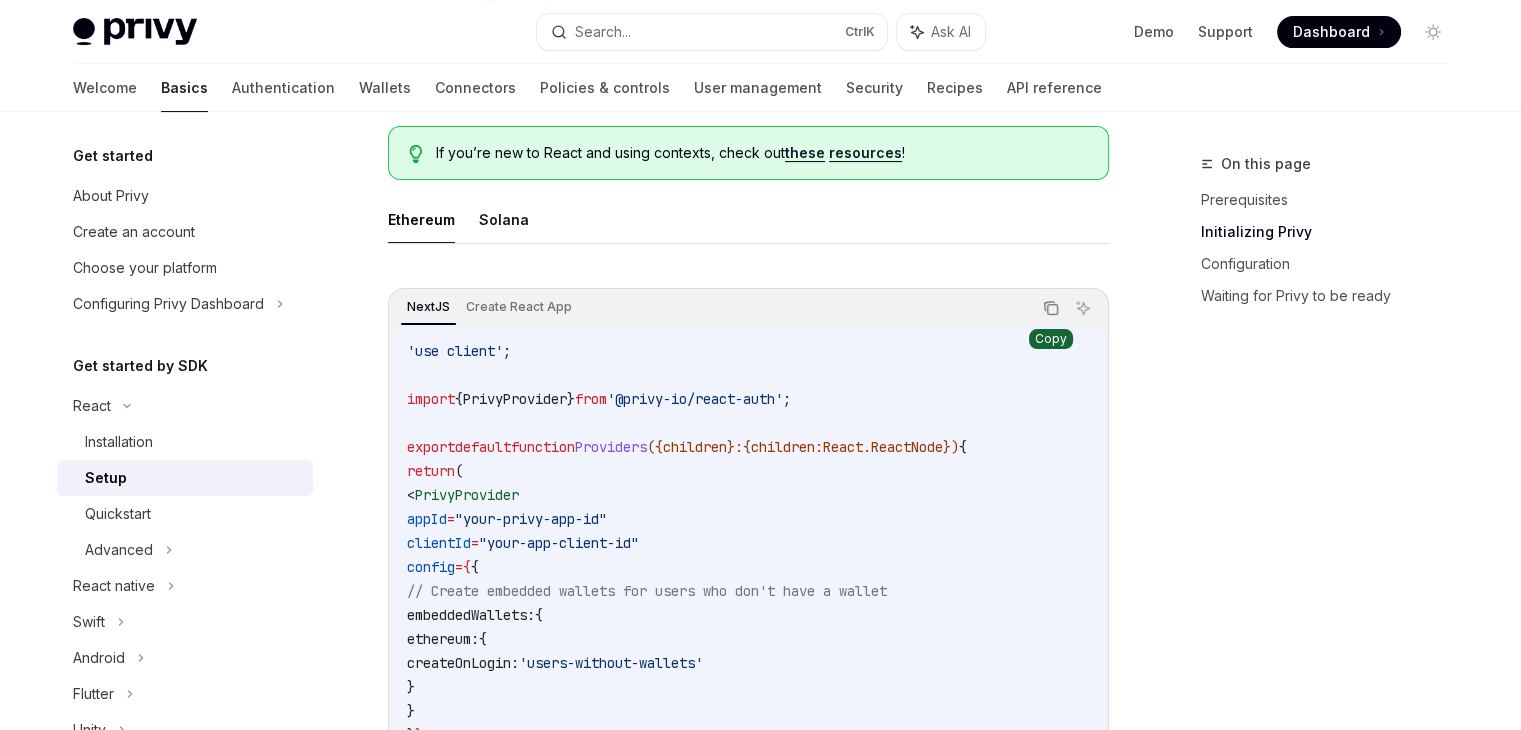 click 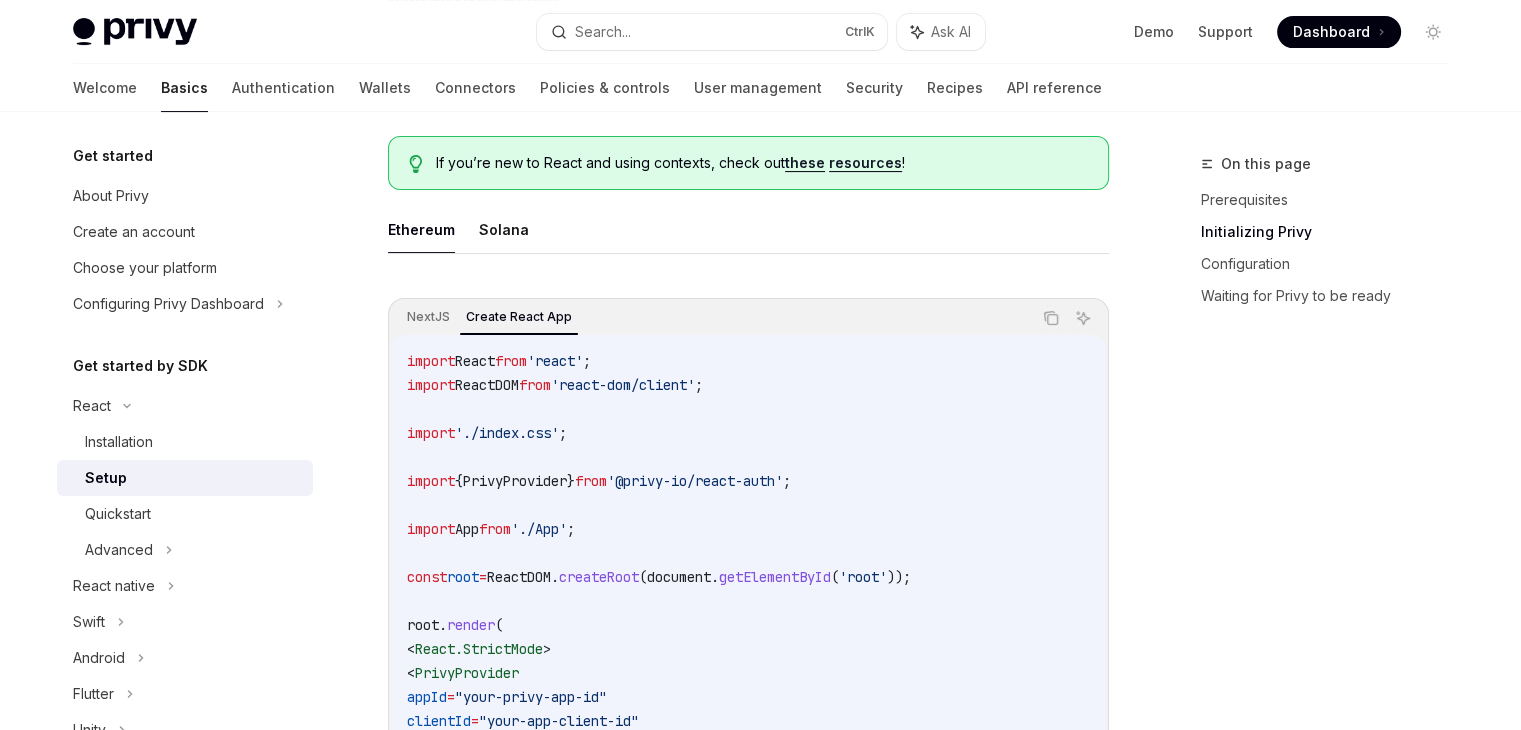 scroll, scrollTop: 512, scrollLeft: 0, axis: vertical 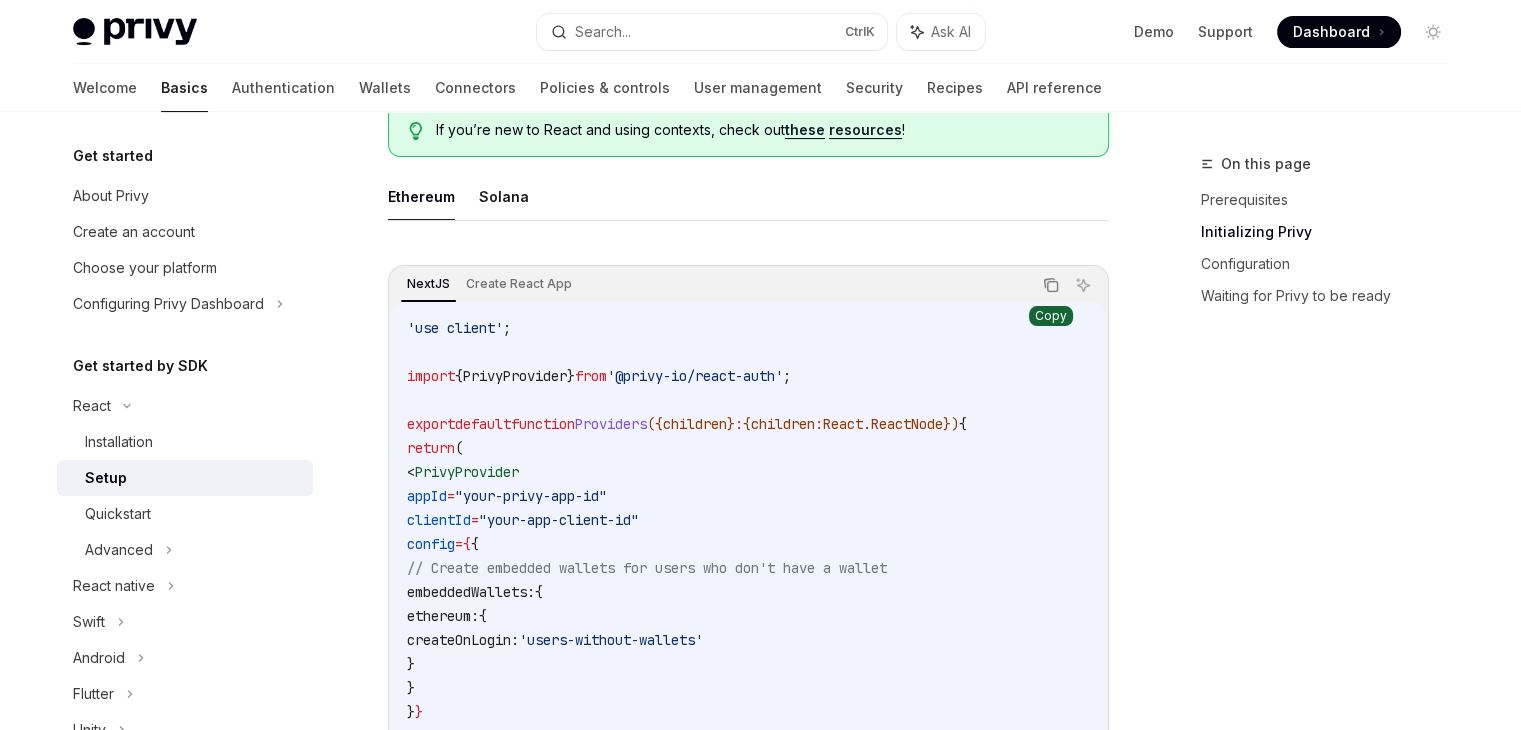 click 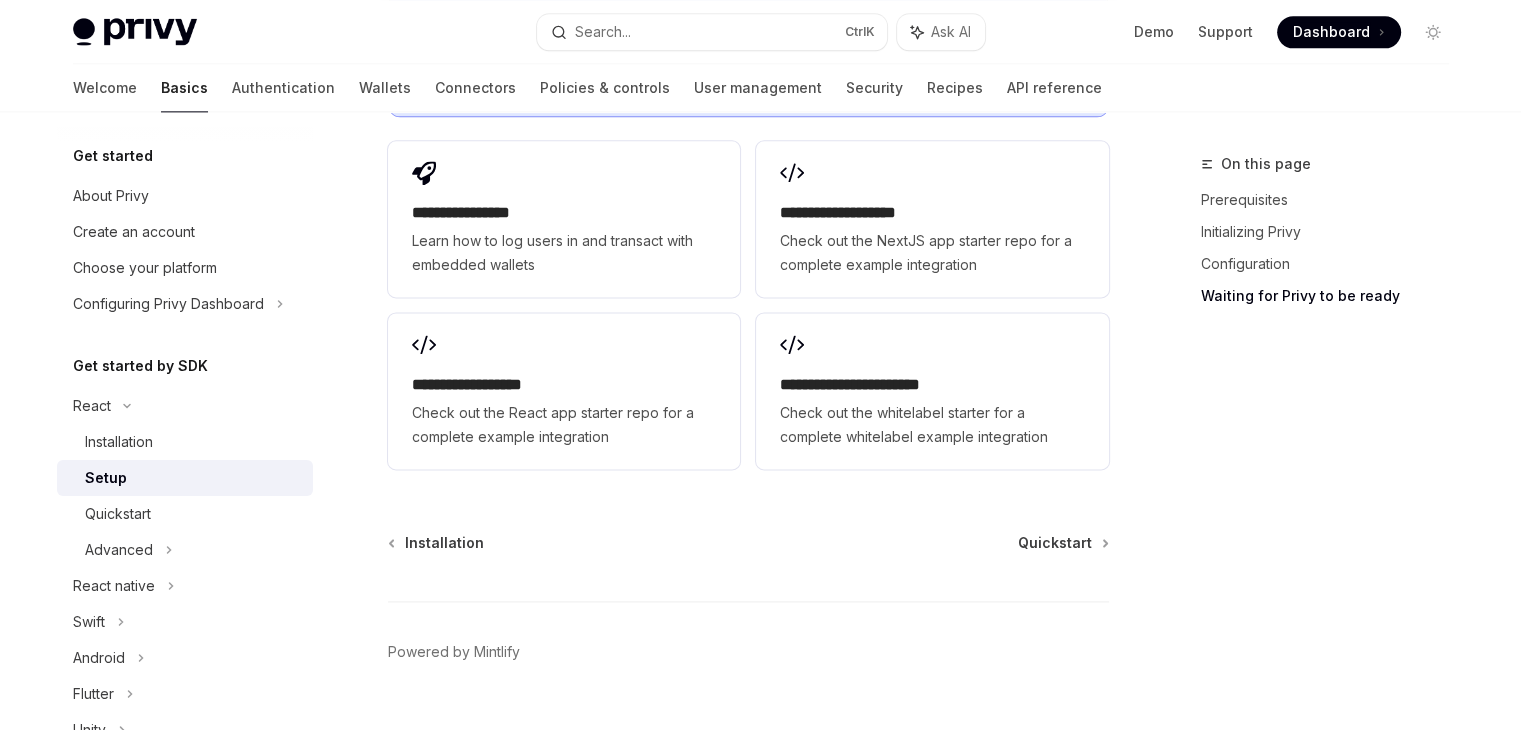scroll, scrollTop: 2668, scrollLeft: 0, axis: vertical 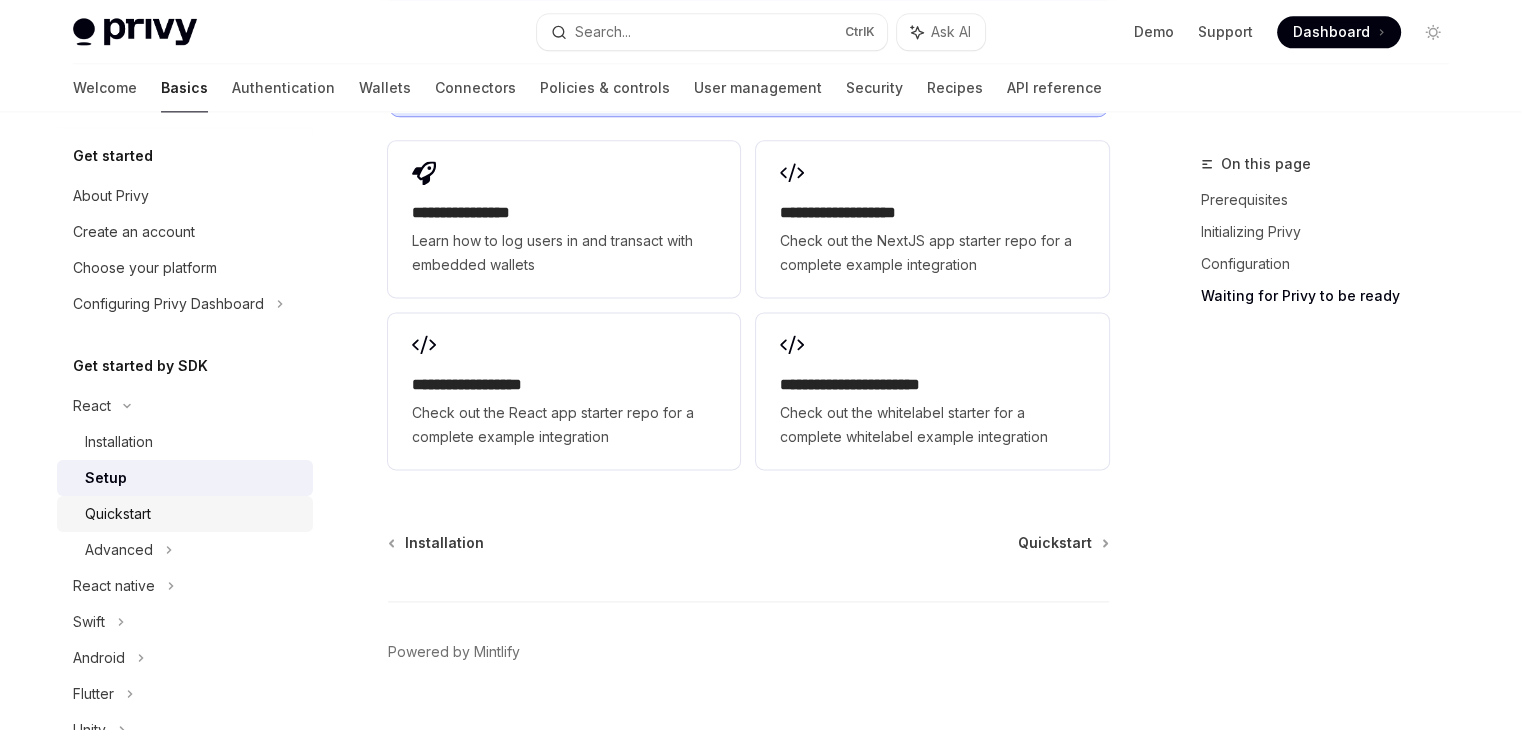 click on "Quickstart" at bounding box center [193, 514] 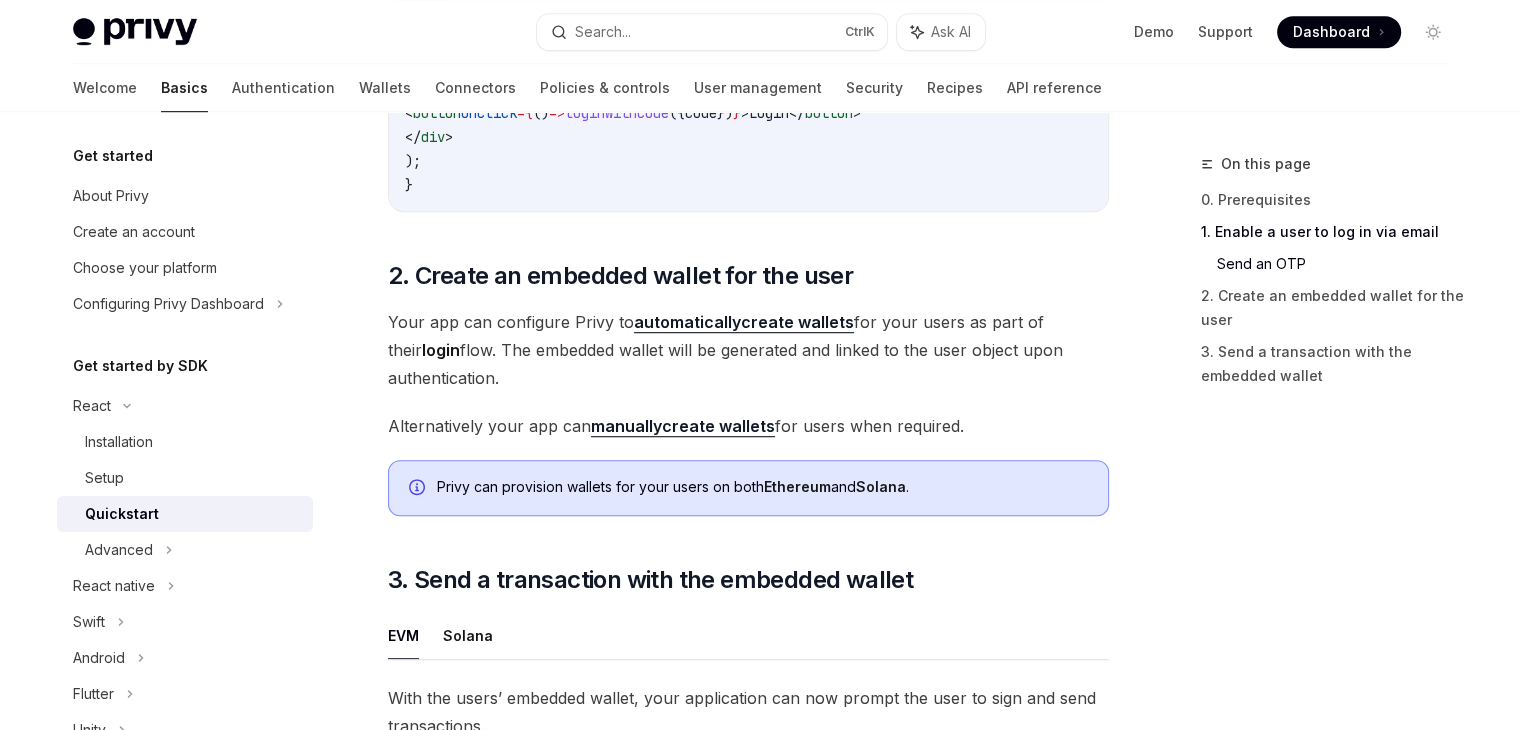 scroll, scrollTop: 1307, scrollLeft: 0, axis: vertical 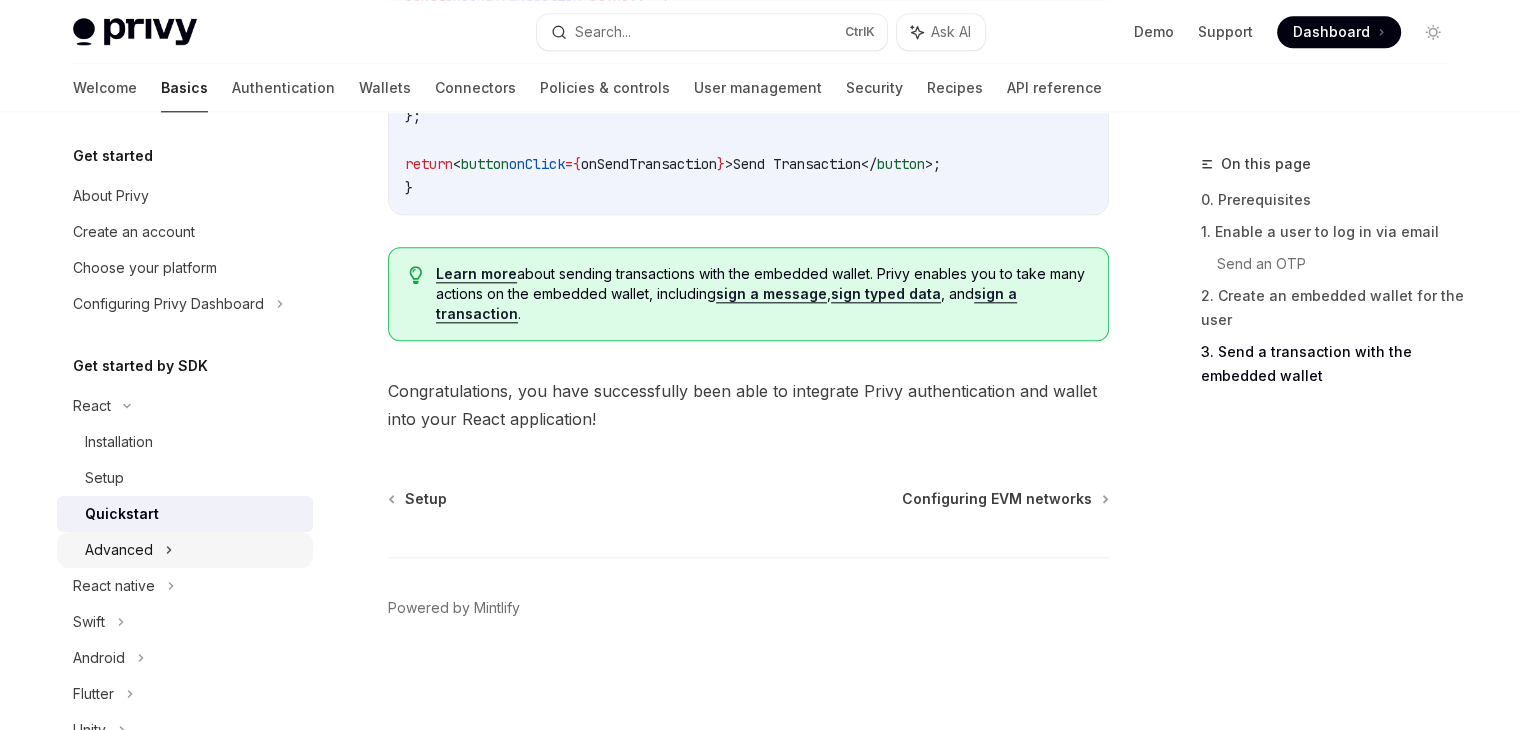 click on "Advanced" at bounding box center [119, 550] 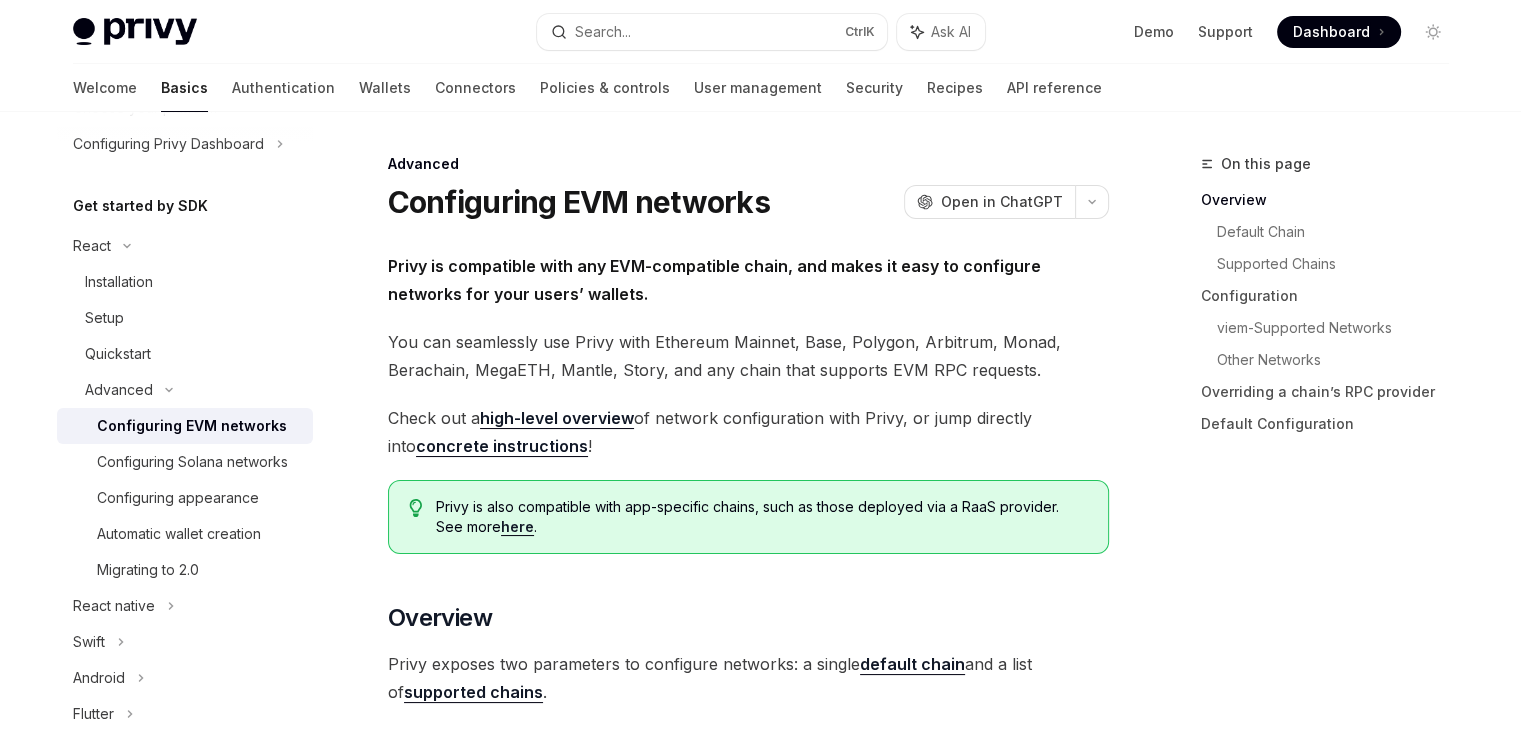 scroll, scrollTop: 158, scrollLeft: 0, axis: vertical 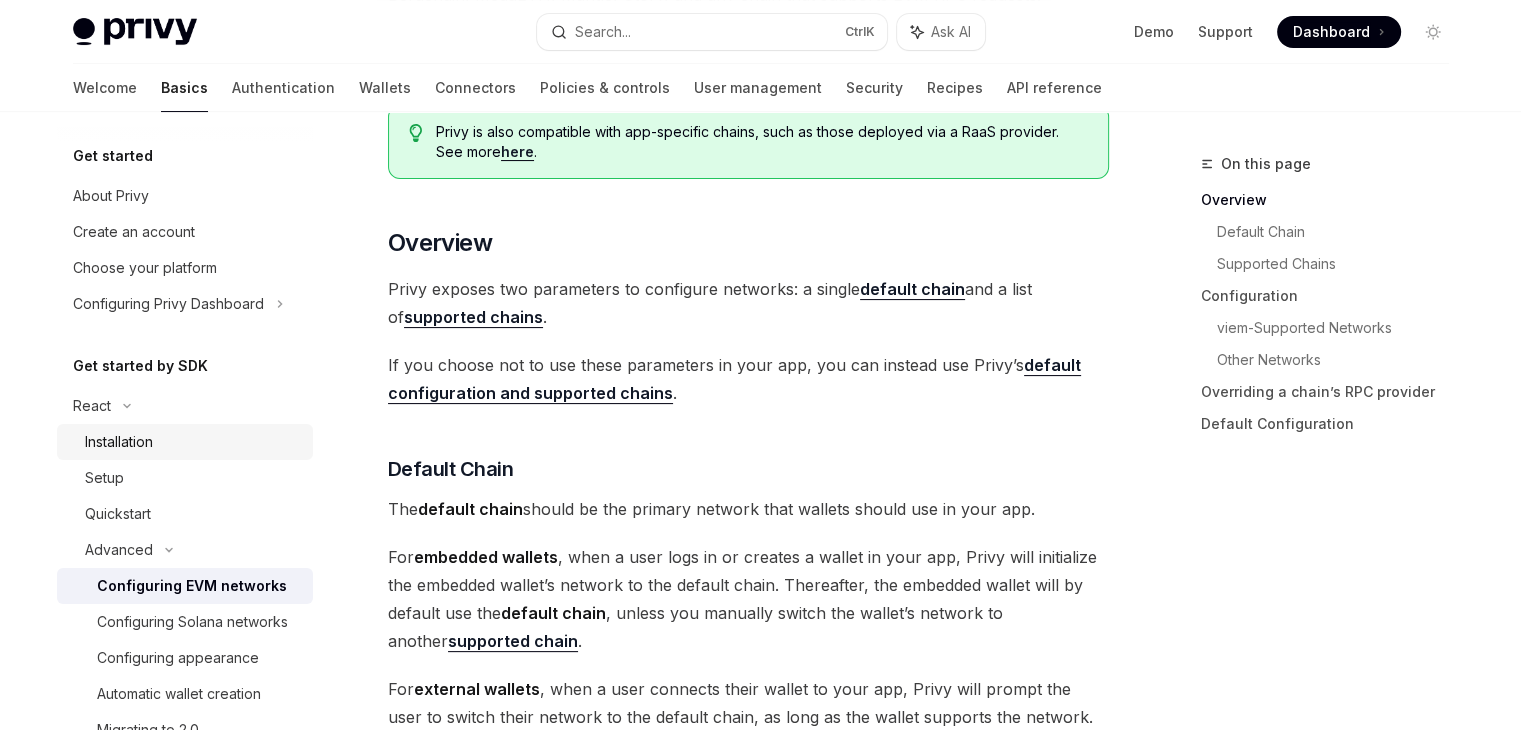 click on "Installation" at bounding box center (119, 442) 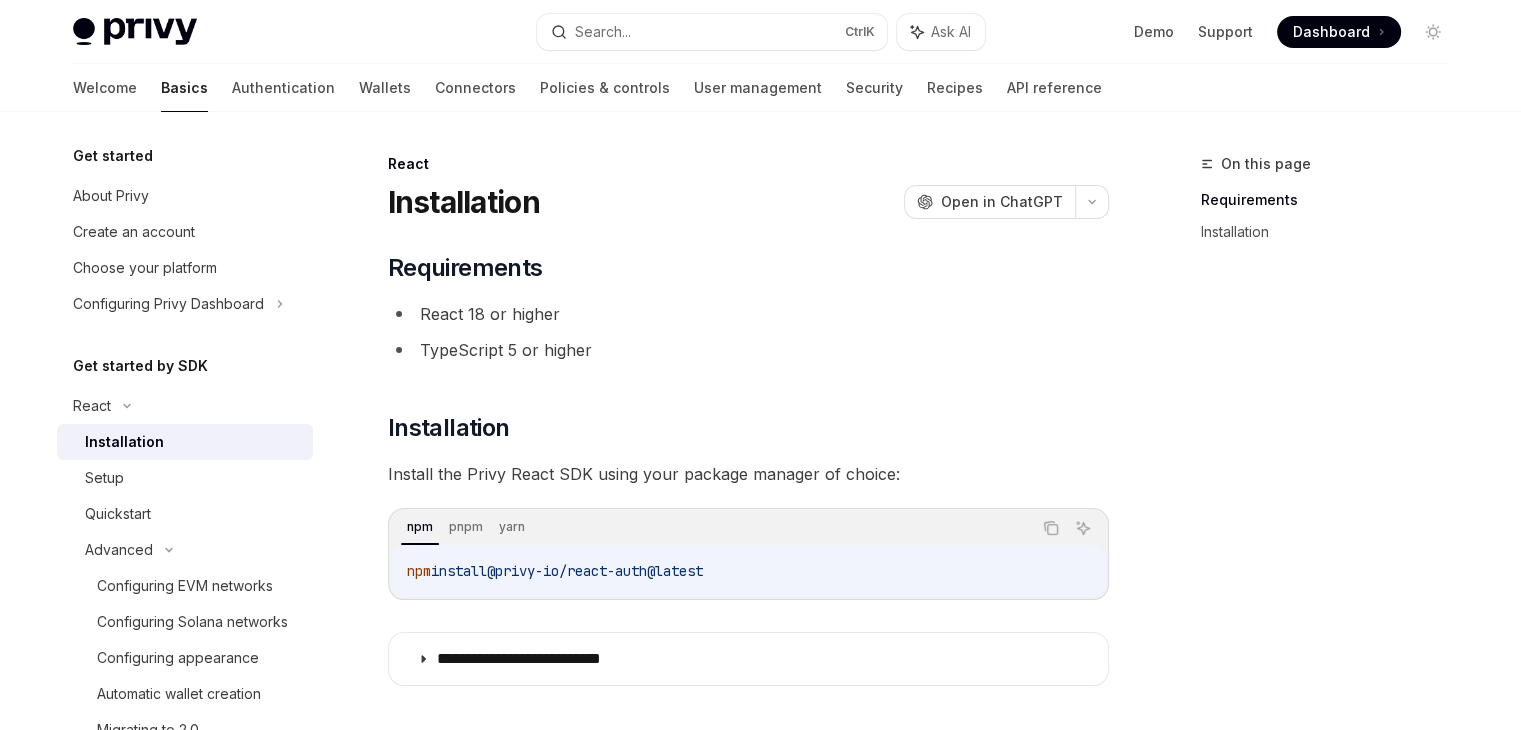 click on "**********" at bounding box center [748, 469] 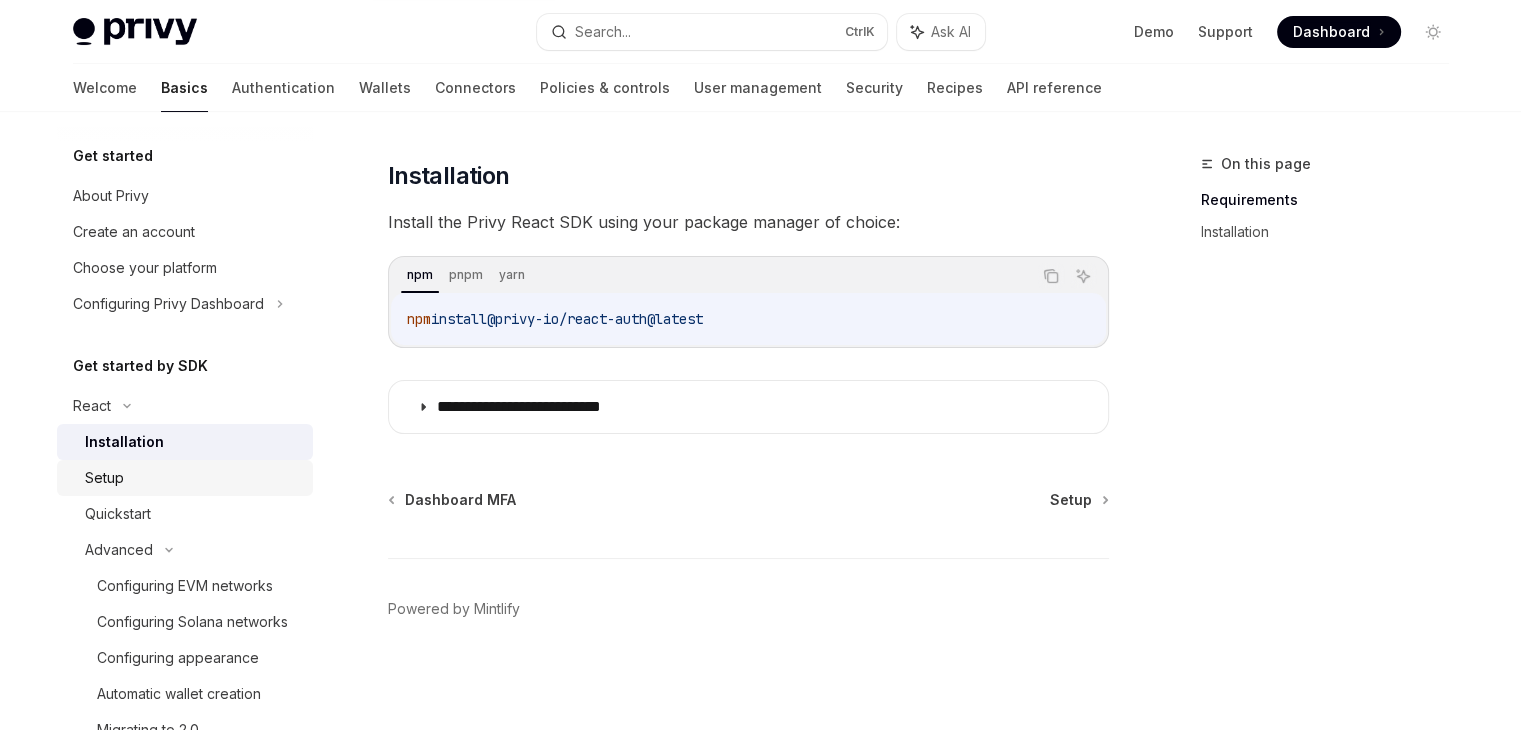 click on "Setup" at bounding box center [104, 478] 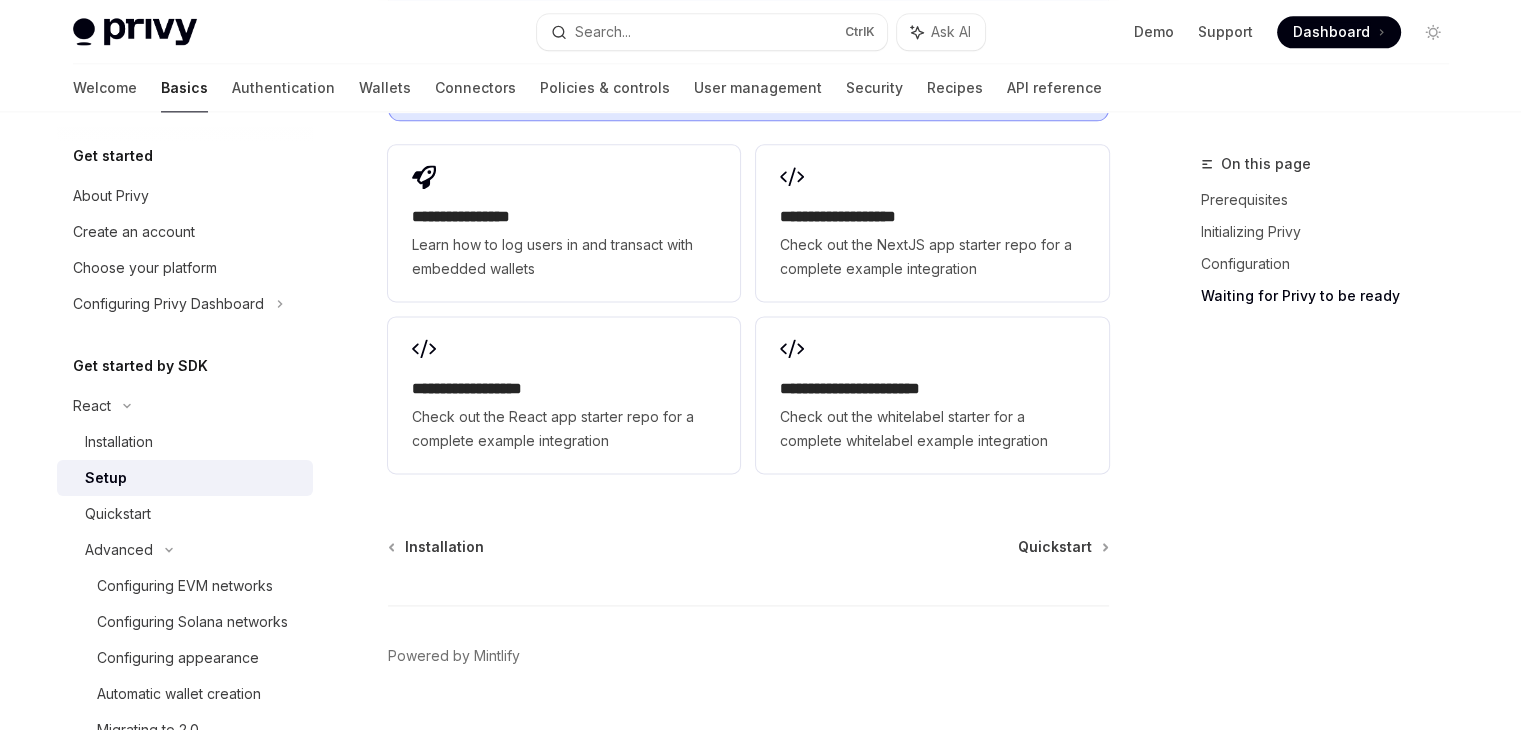 scroll, scrollTop: 2708, scrollLeft: 0, axis: vertical 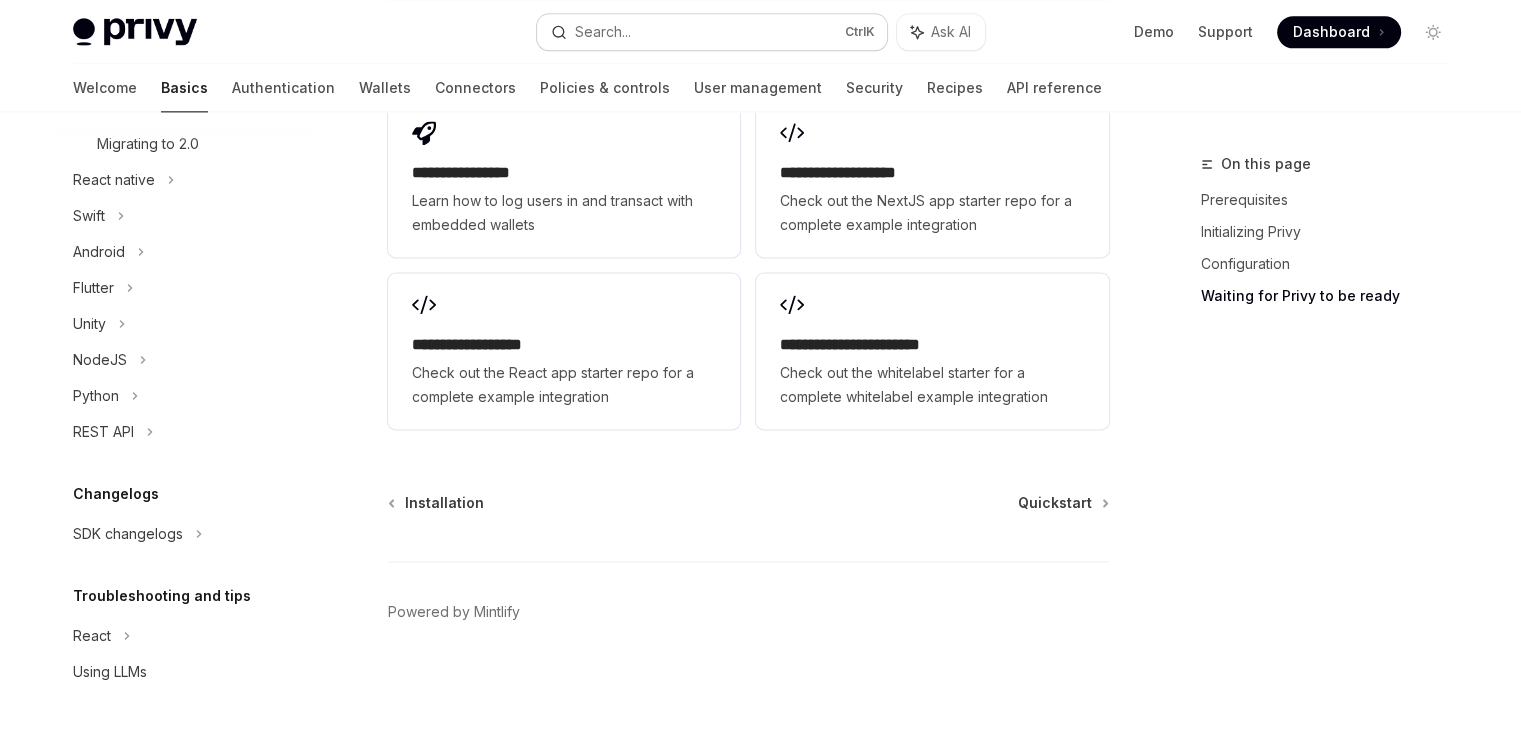 click on "Search... Ctrl  K" at bounding box center [712, 32] 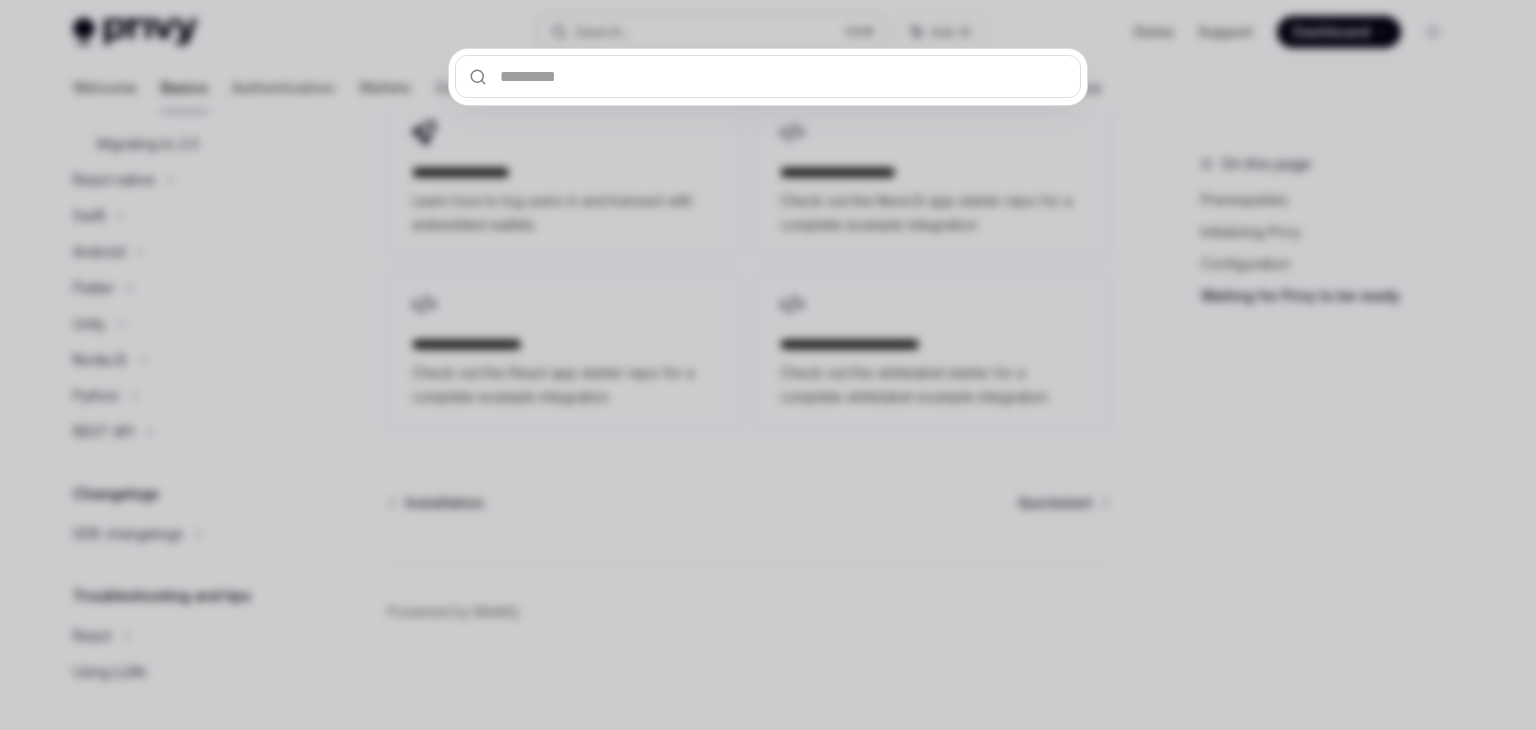 type on "**********" 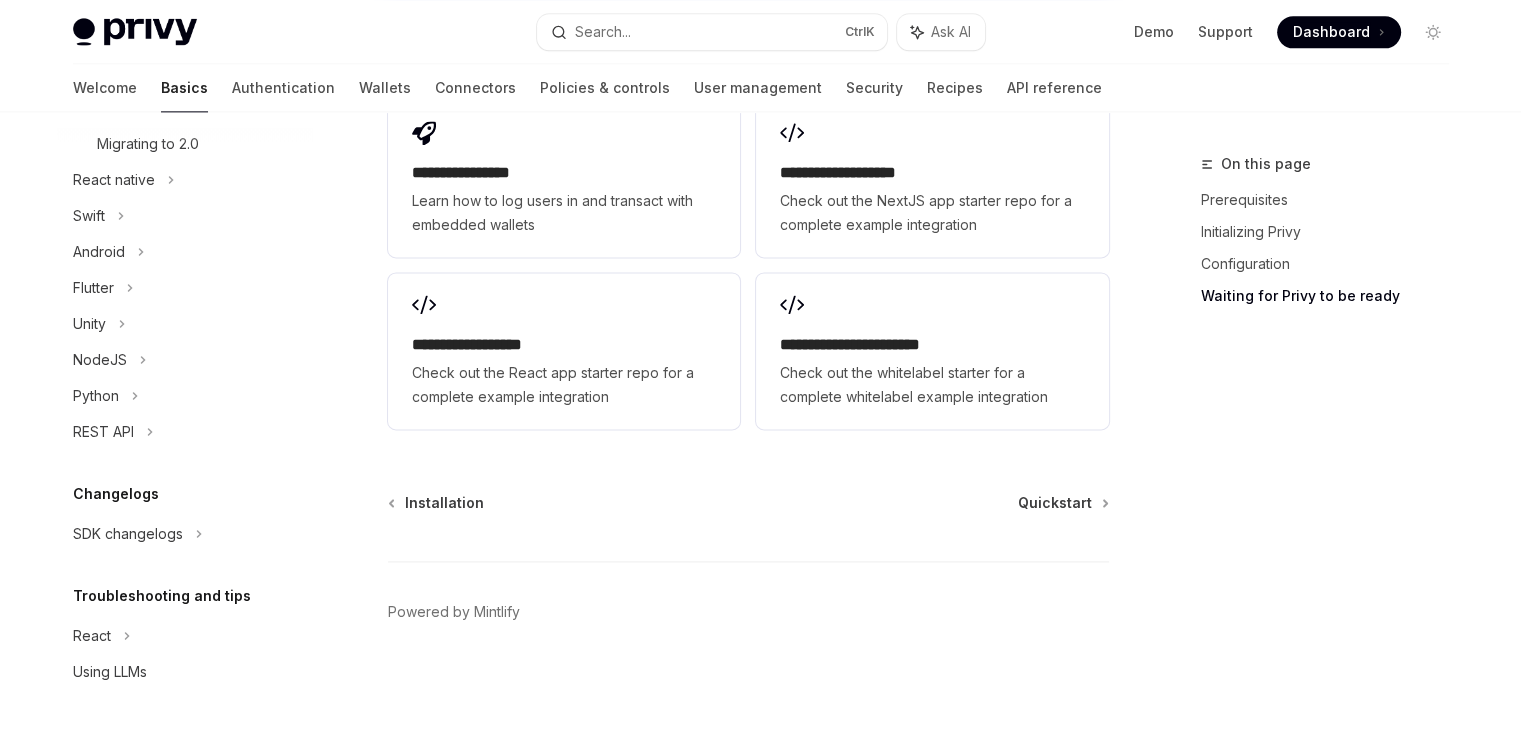 scroll, scrollTop: 112, scrollLeft: 0, axis: vertical 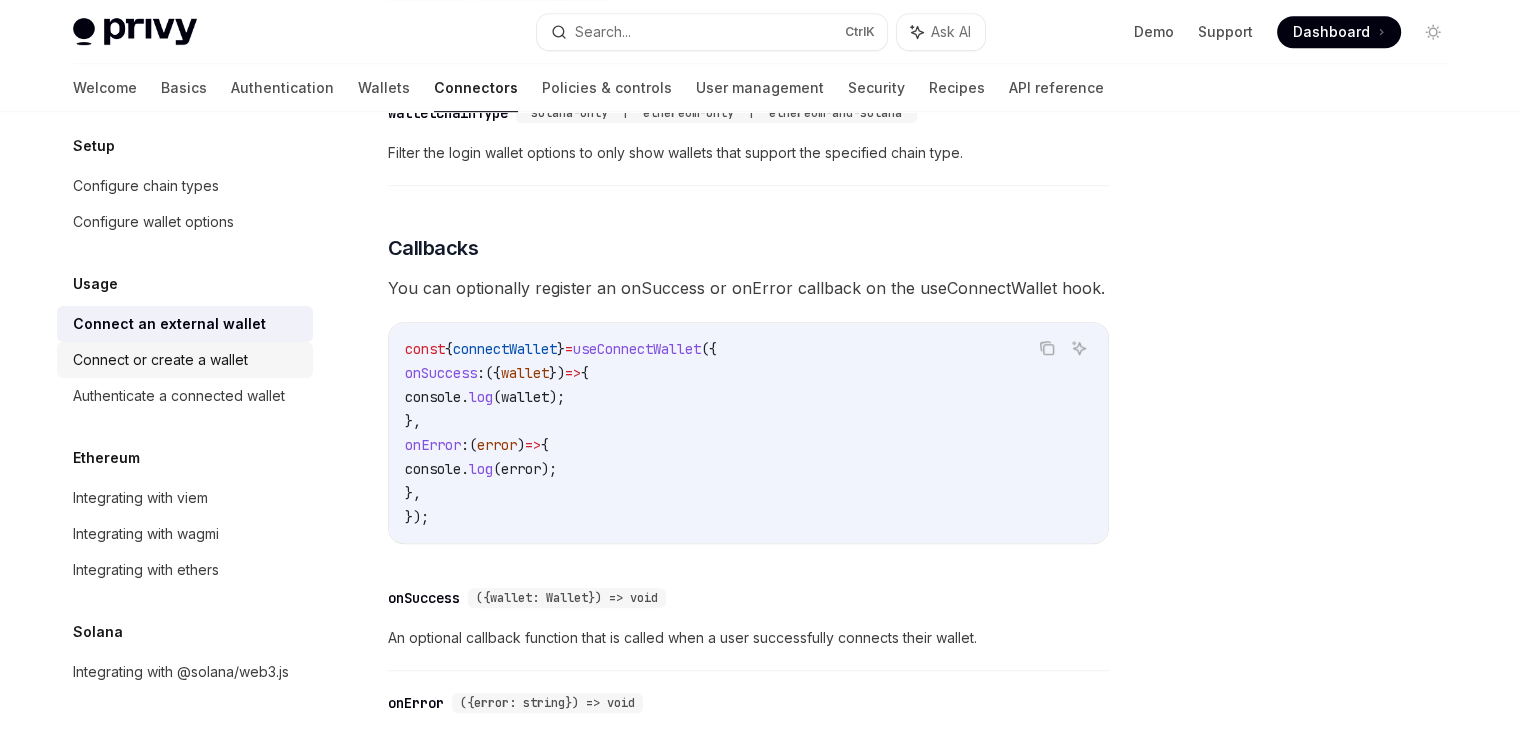 click on "Connect or create a wallet" at bounding box center [160, 360] 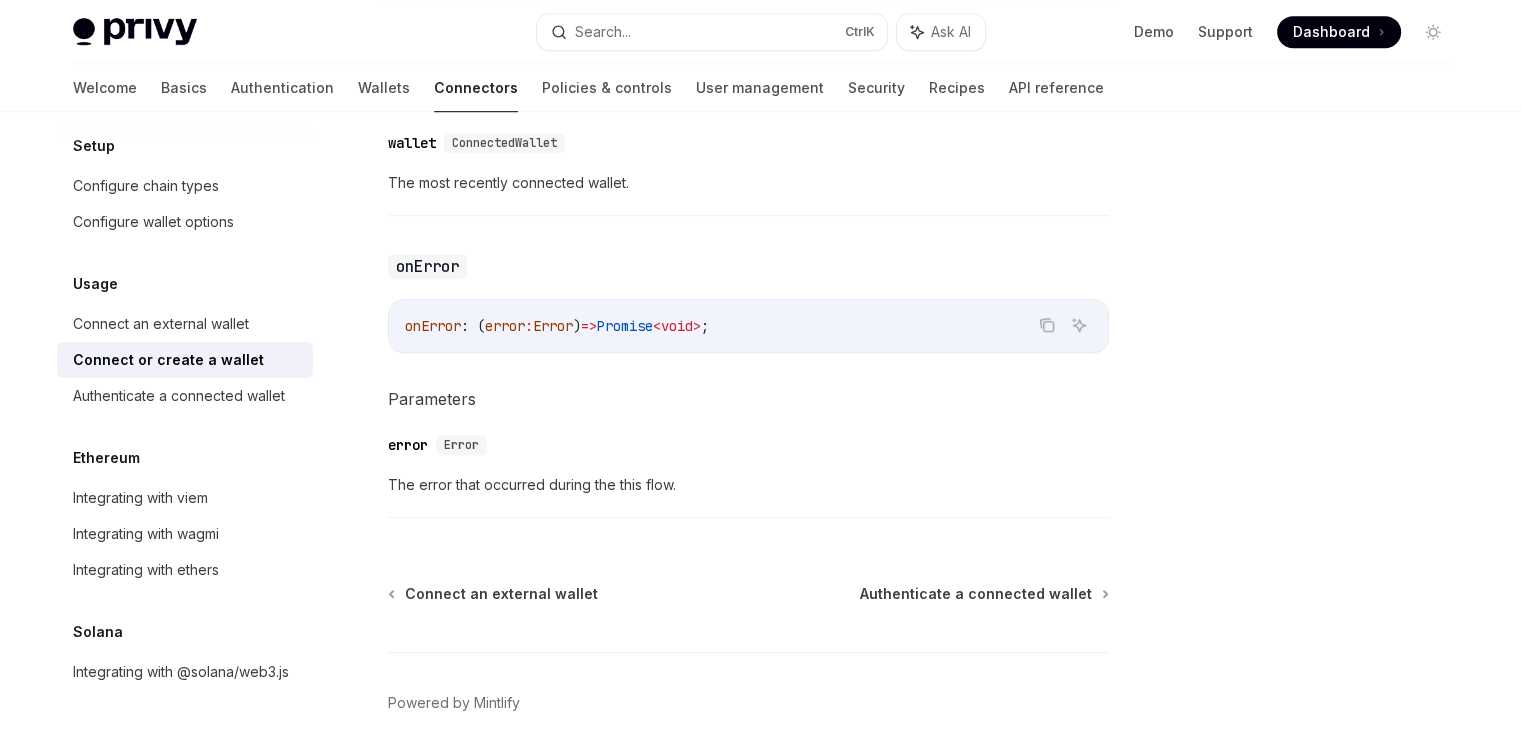 scroll, scrollTop: 1484, scrollLeft: 0, axis: vertical 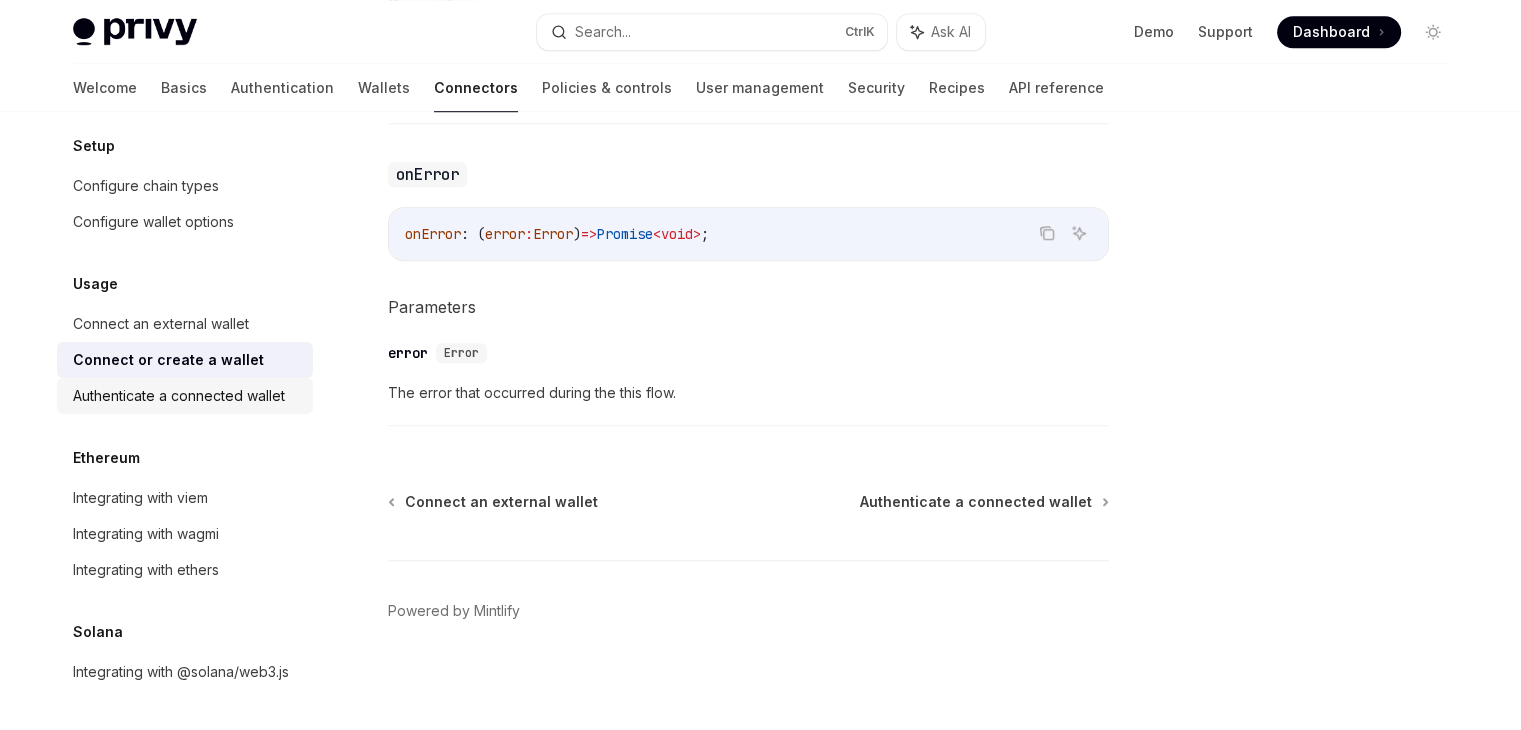 click on "Authenticate a connected wallet" at bounding box center [179, 396] 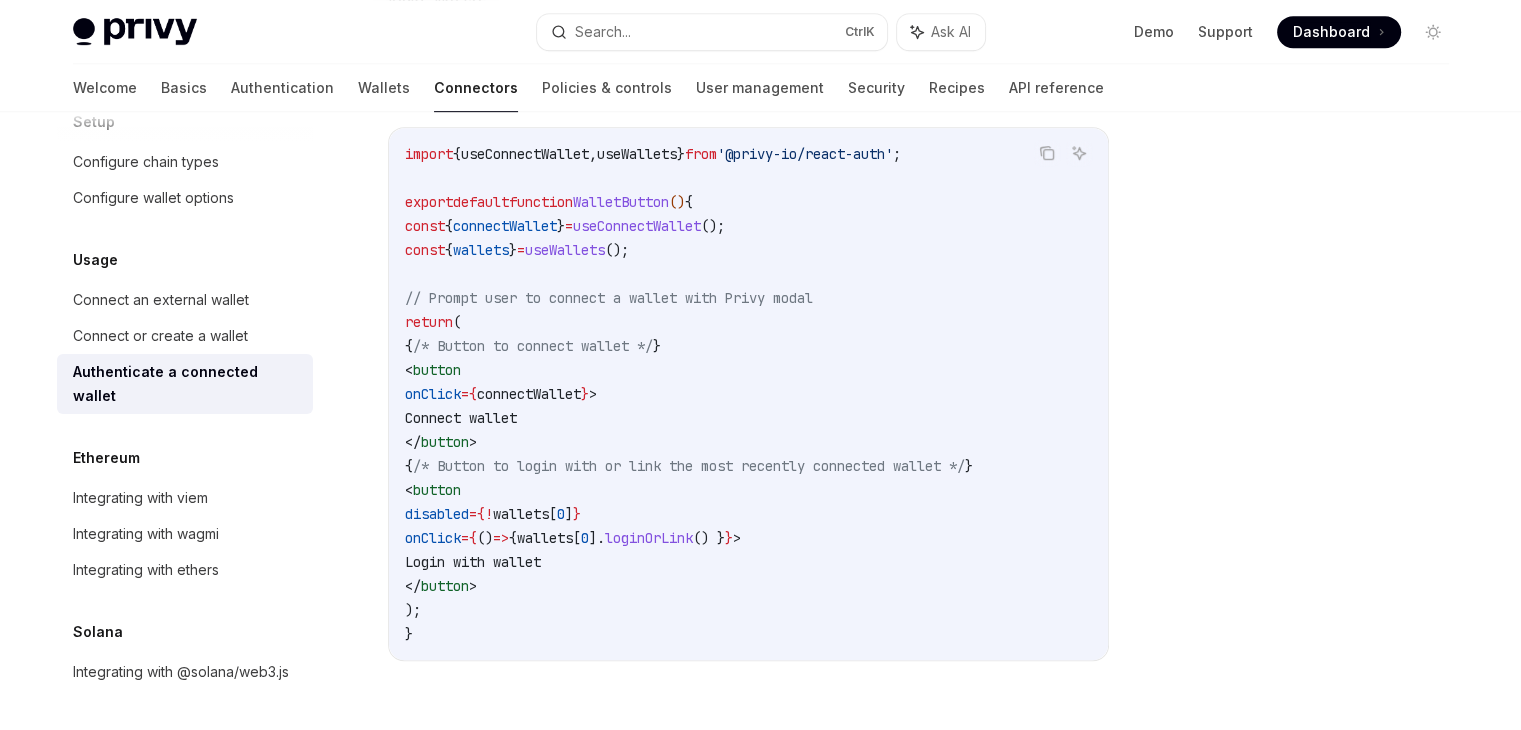 scroll, scrollTop: 1124, scrollLeft: 0, axis: vertical 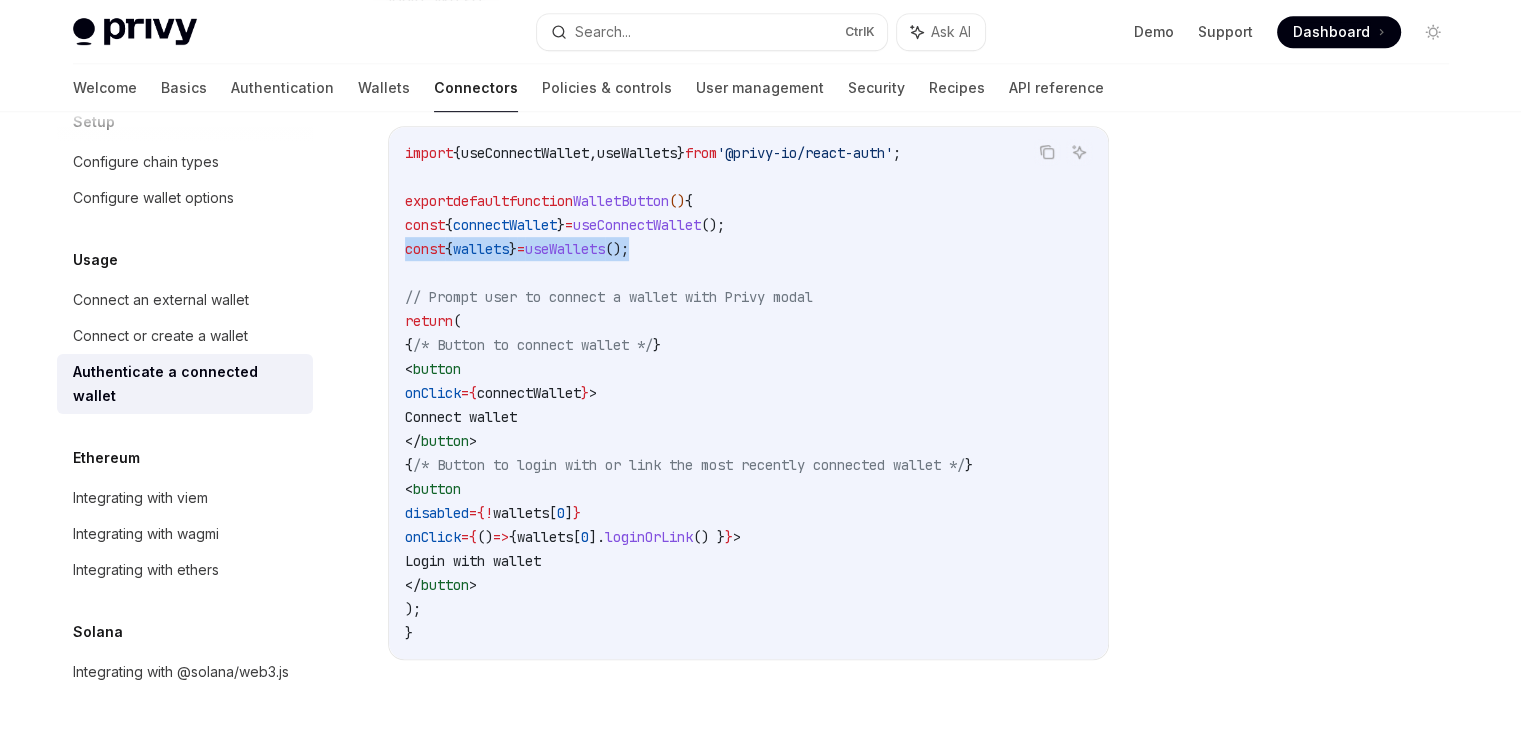 drag, startPoint x: 664, startPoint y: 241, endPoint x: 383, endPoint y: 257, distance: 281.45514 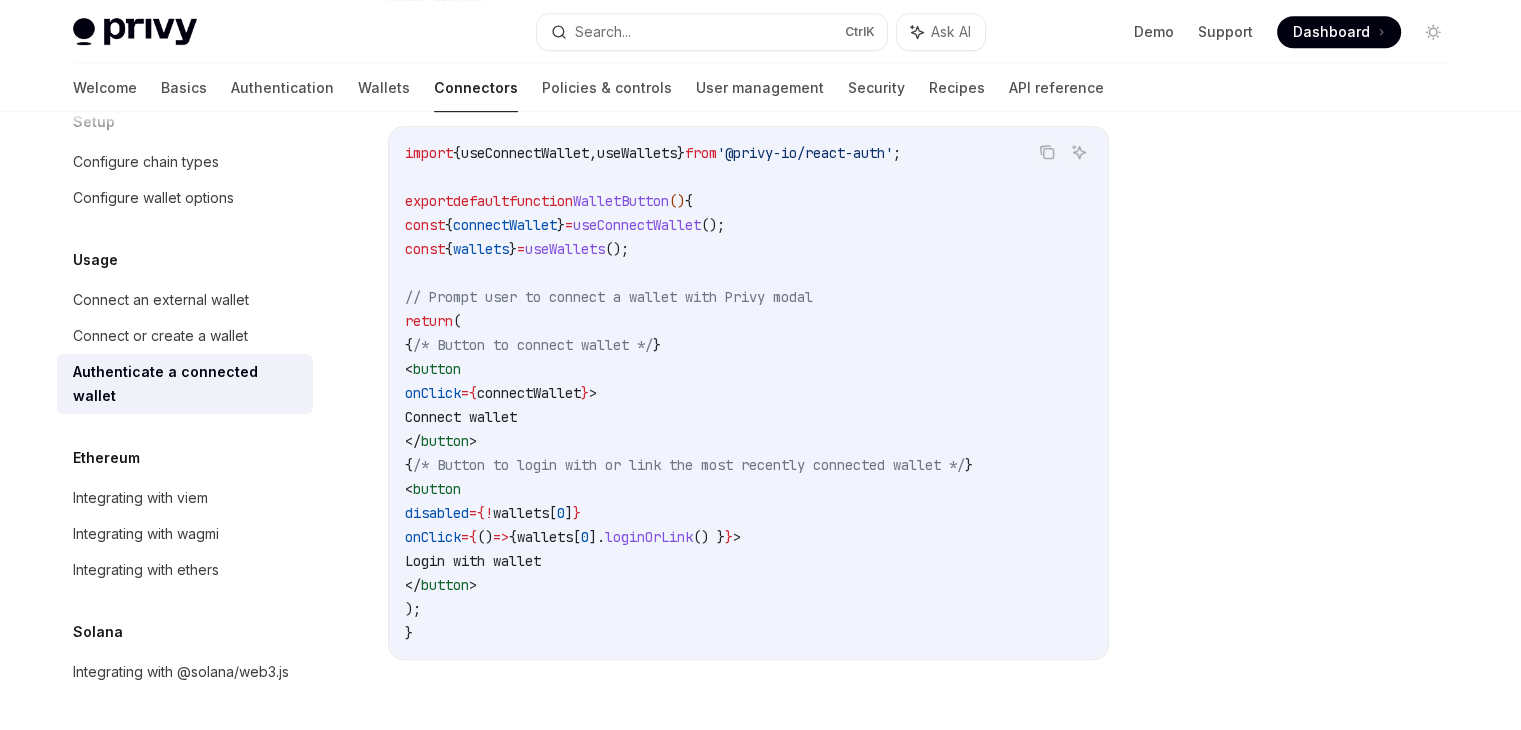 click on "Connect wallet" at bounding box center (461, 417) 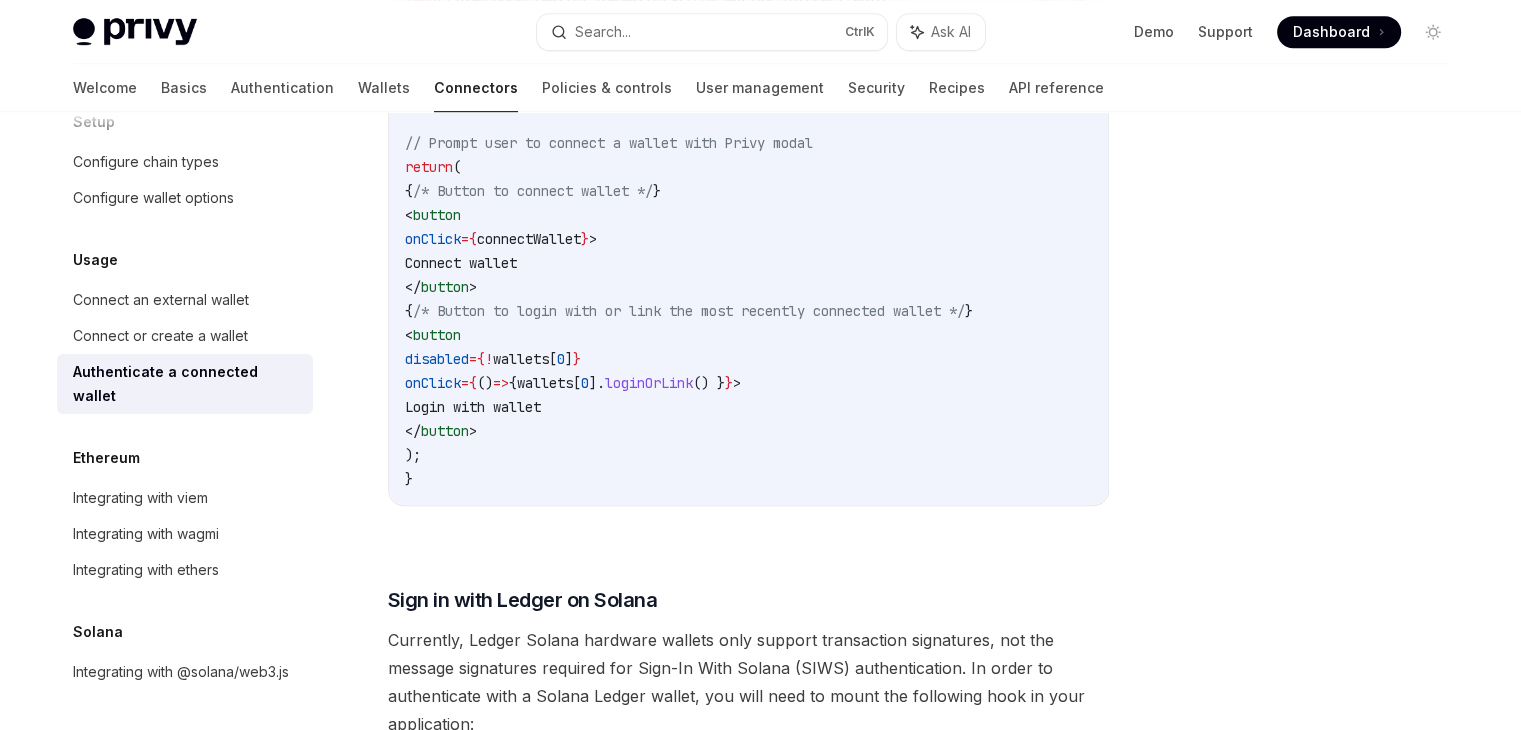 scroll, scrollTop: 1279, scrollLeft: 0, axis: vertical 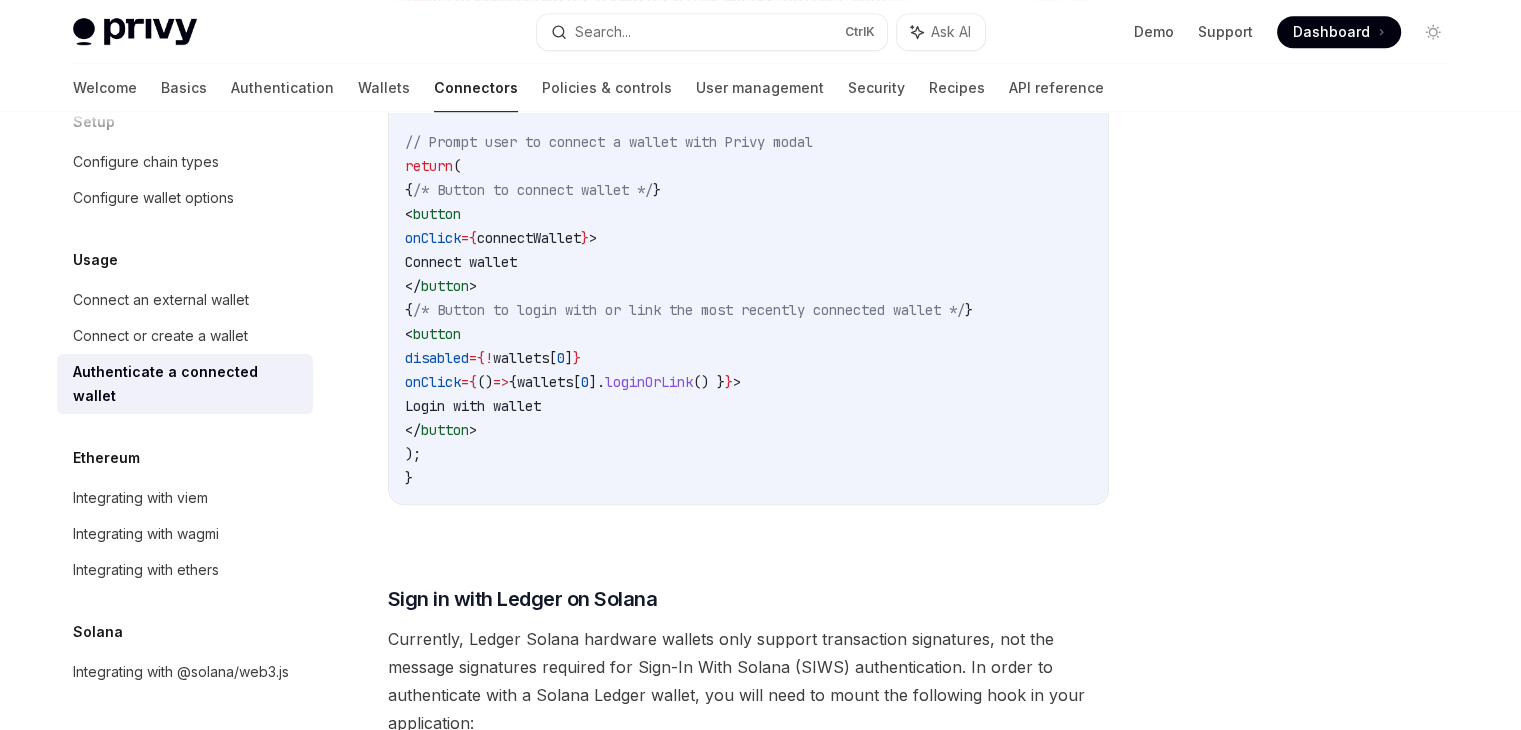 click on "{" at bounding box center [473, 382] 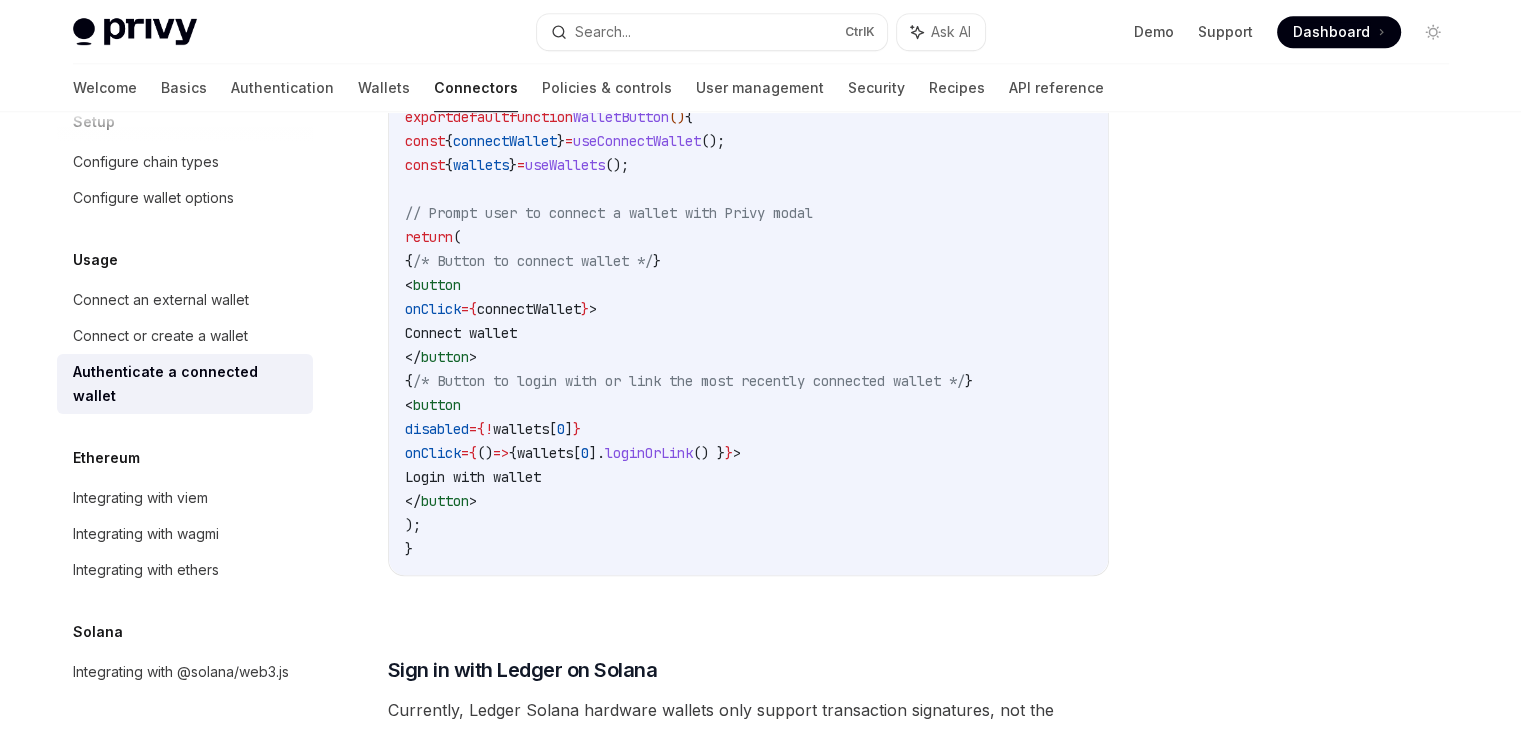 scroll, scrollTop: 1207, scrollLeft: 0, axis: vertical 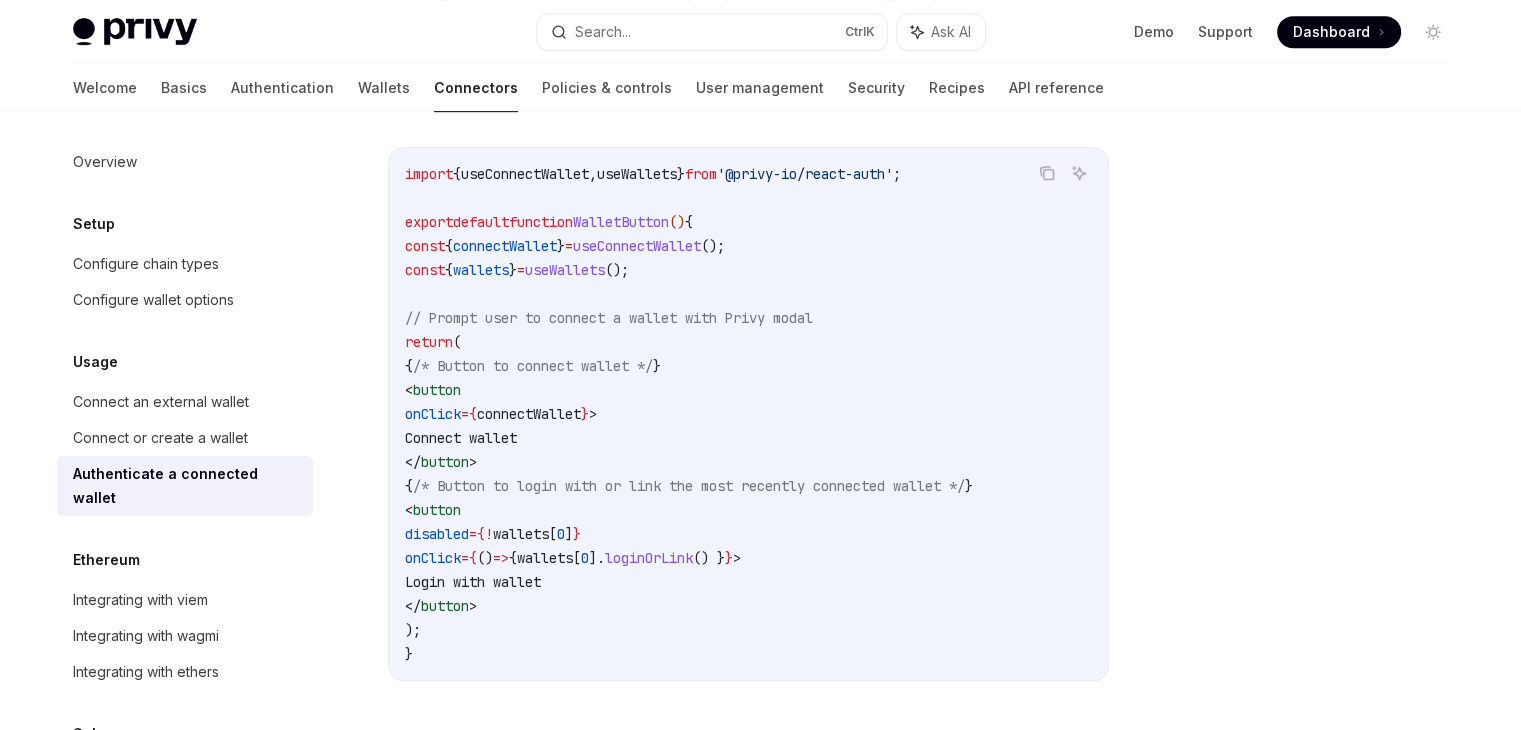 click on "Dashboard" at bounding box center (1331, 32) 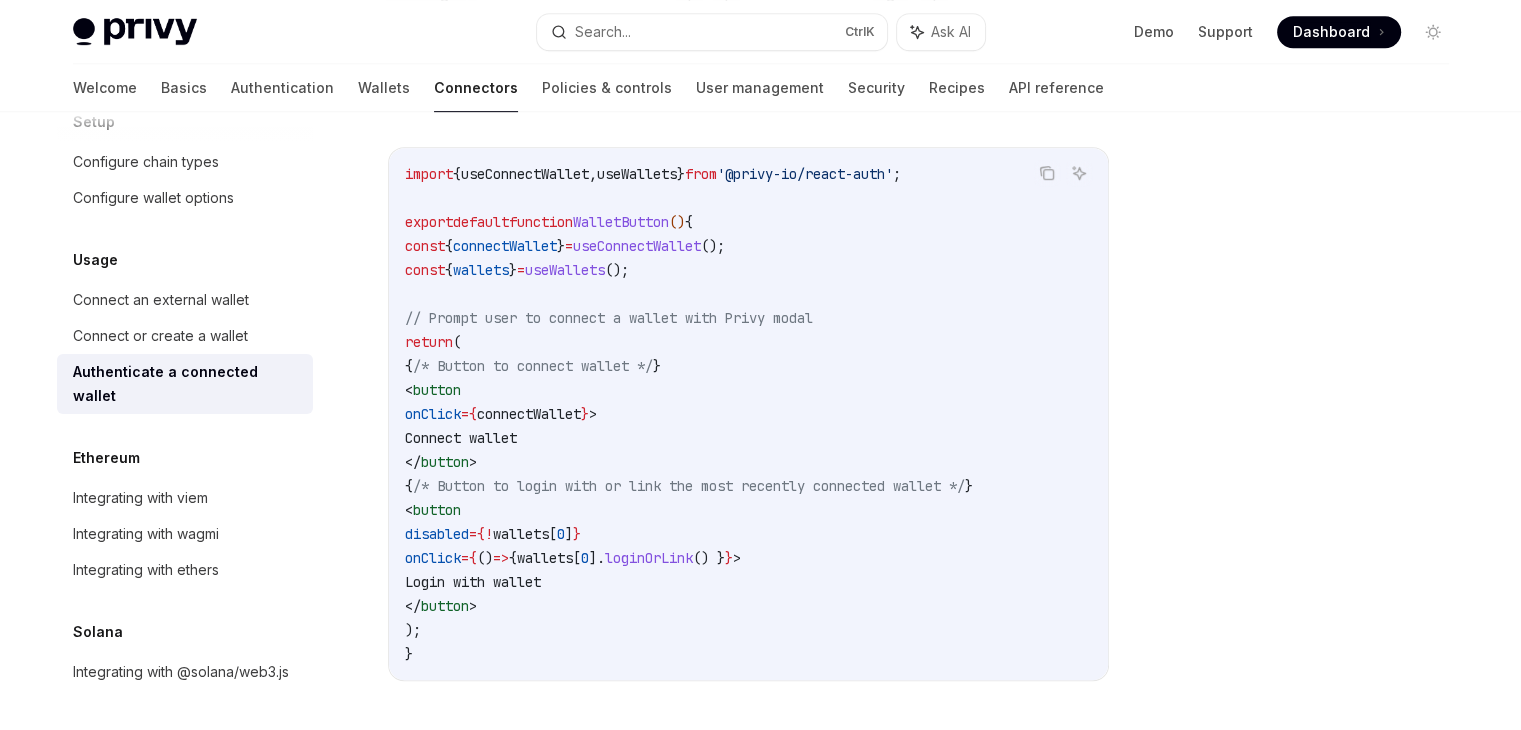 scroll, scrollTop: 126, scrollLeft: 0, axis: vertical 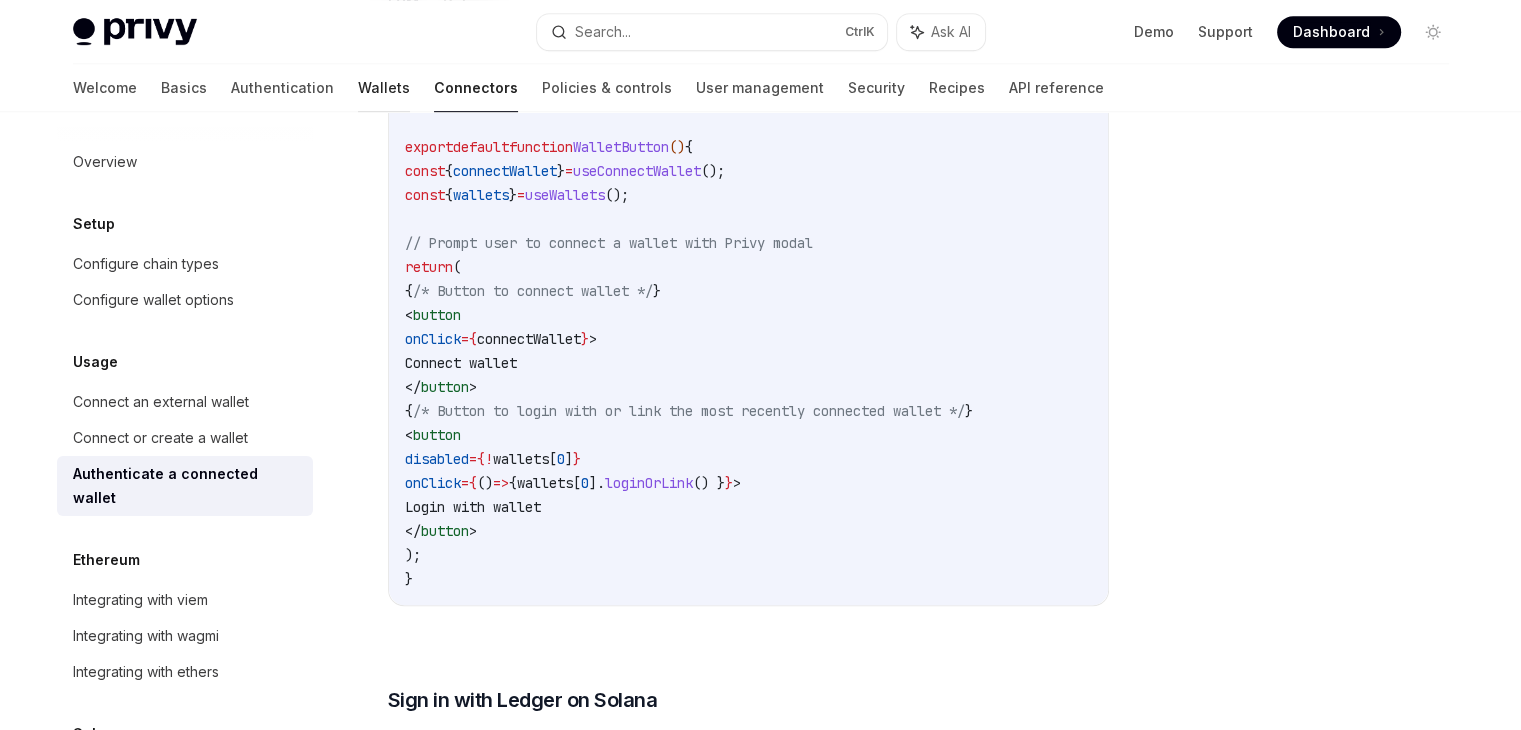 click on "Wallets" at bounding box center [384, 88] 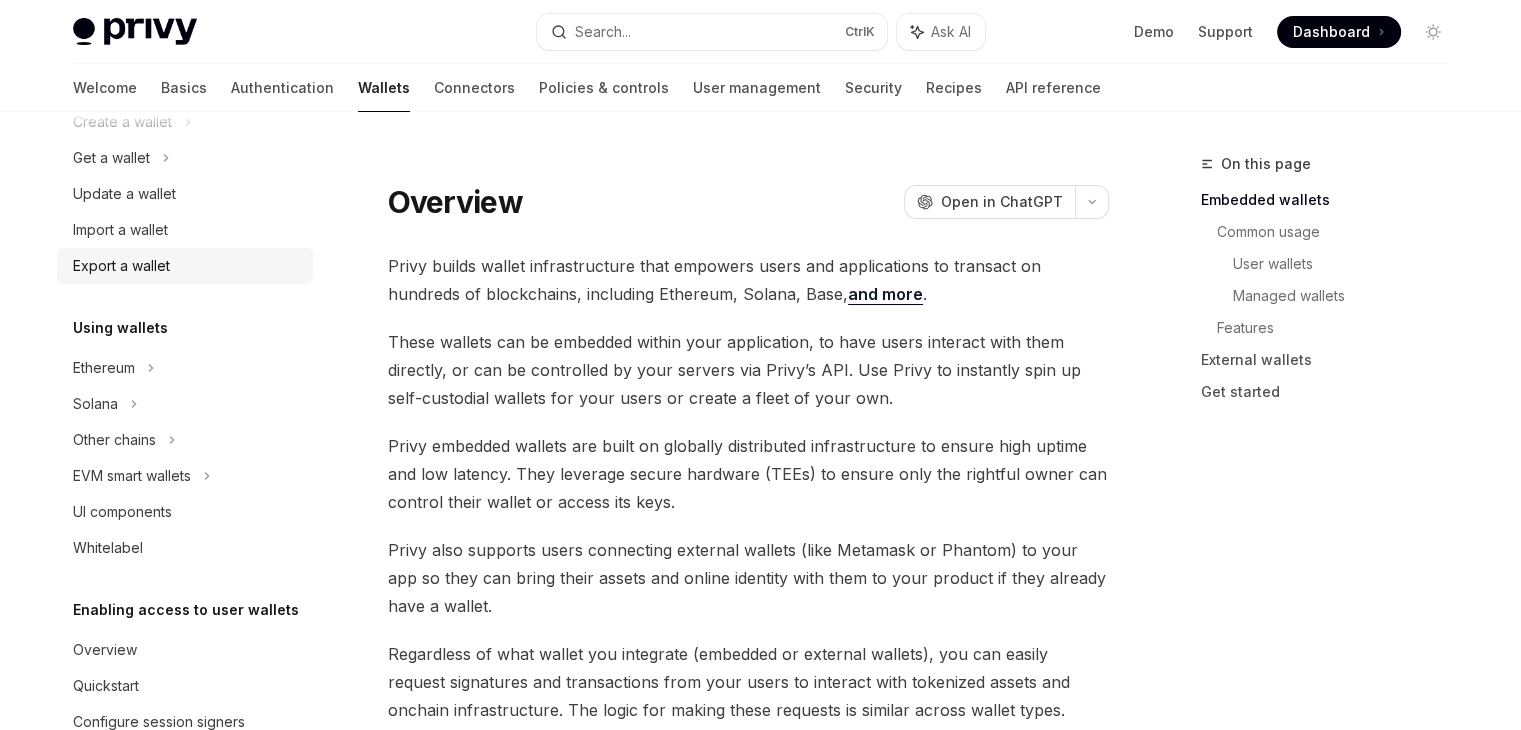 scroll, scrollTop: 188, scrollLeft: 0, axis: vertical 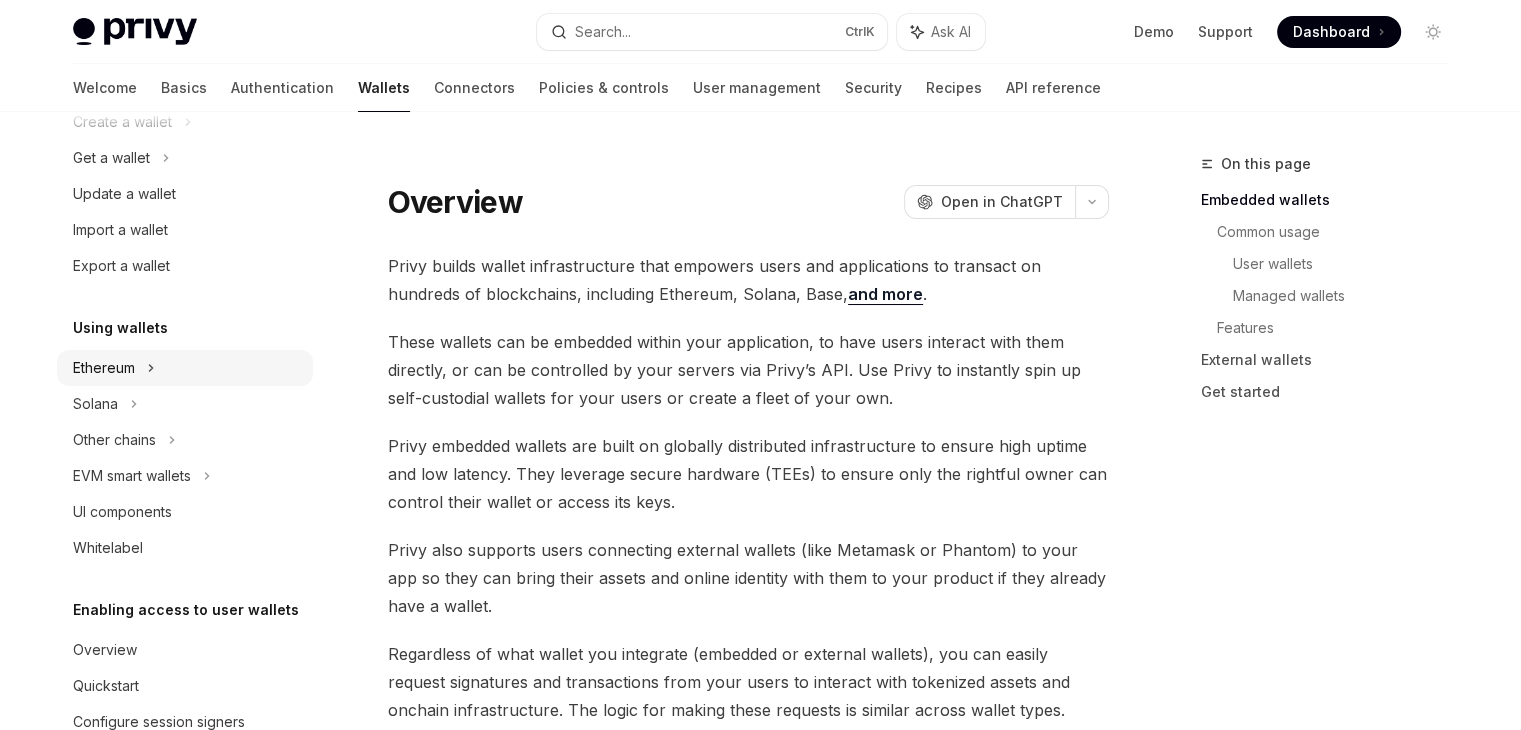 click on "Ethereum" at bounding box center [185, 122] 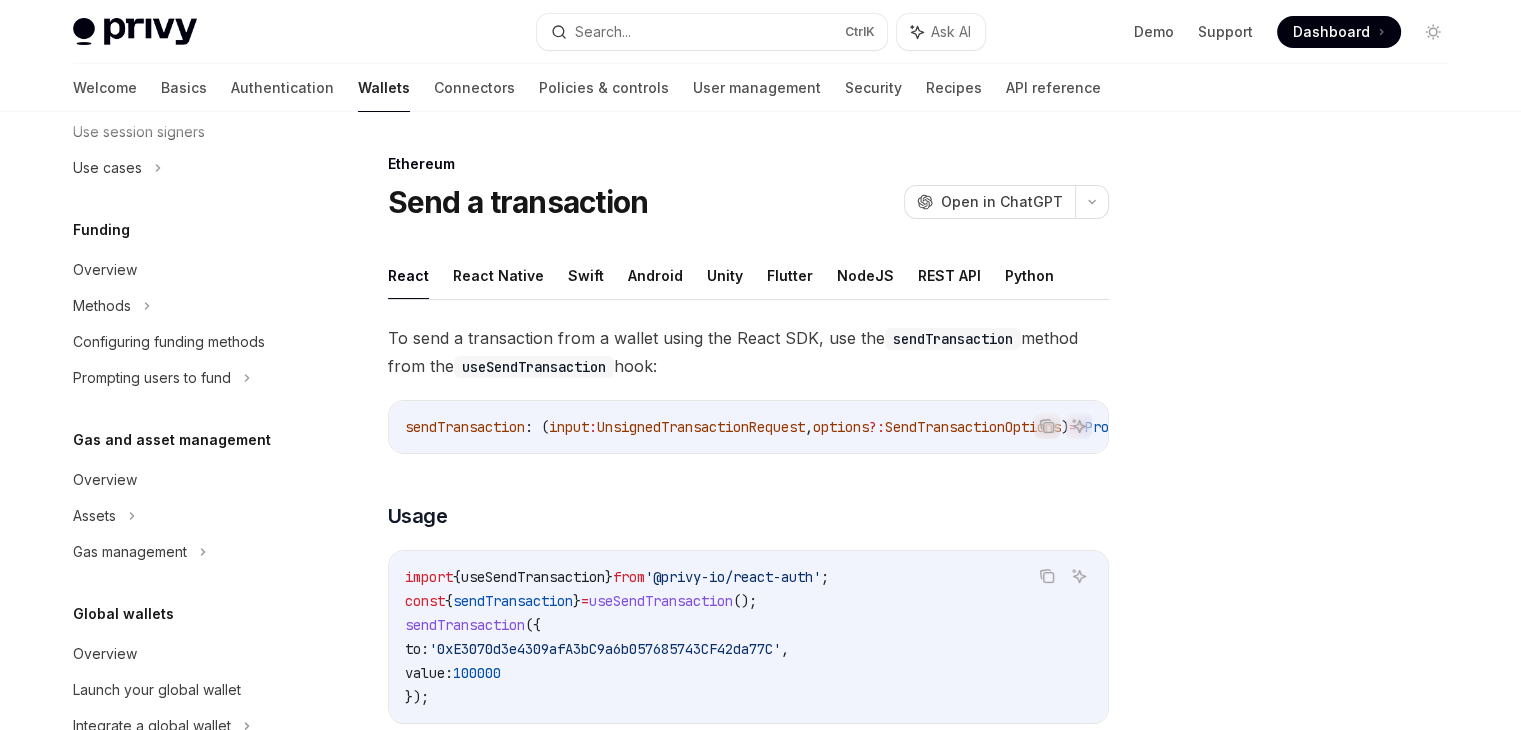 scroll, scrollTop: 1288, scrollLeft: 0, axis: vertical 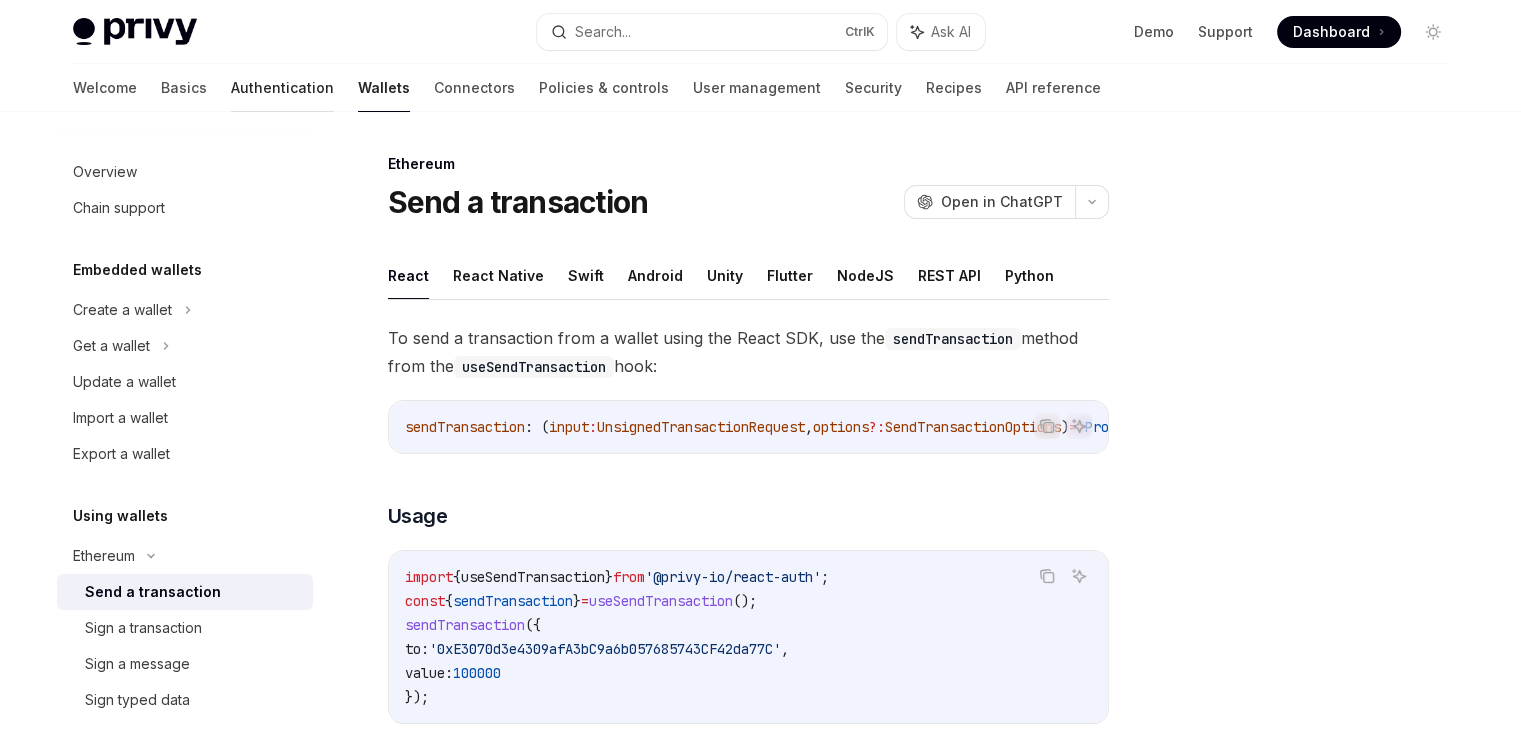 click on "Authentication" at bounding box center (282, 88) 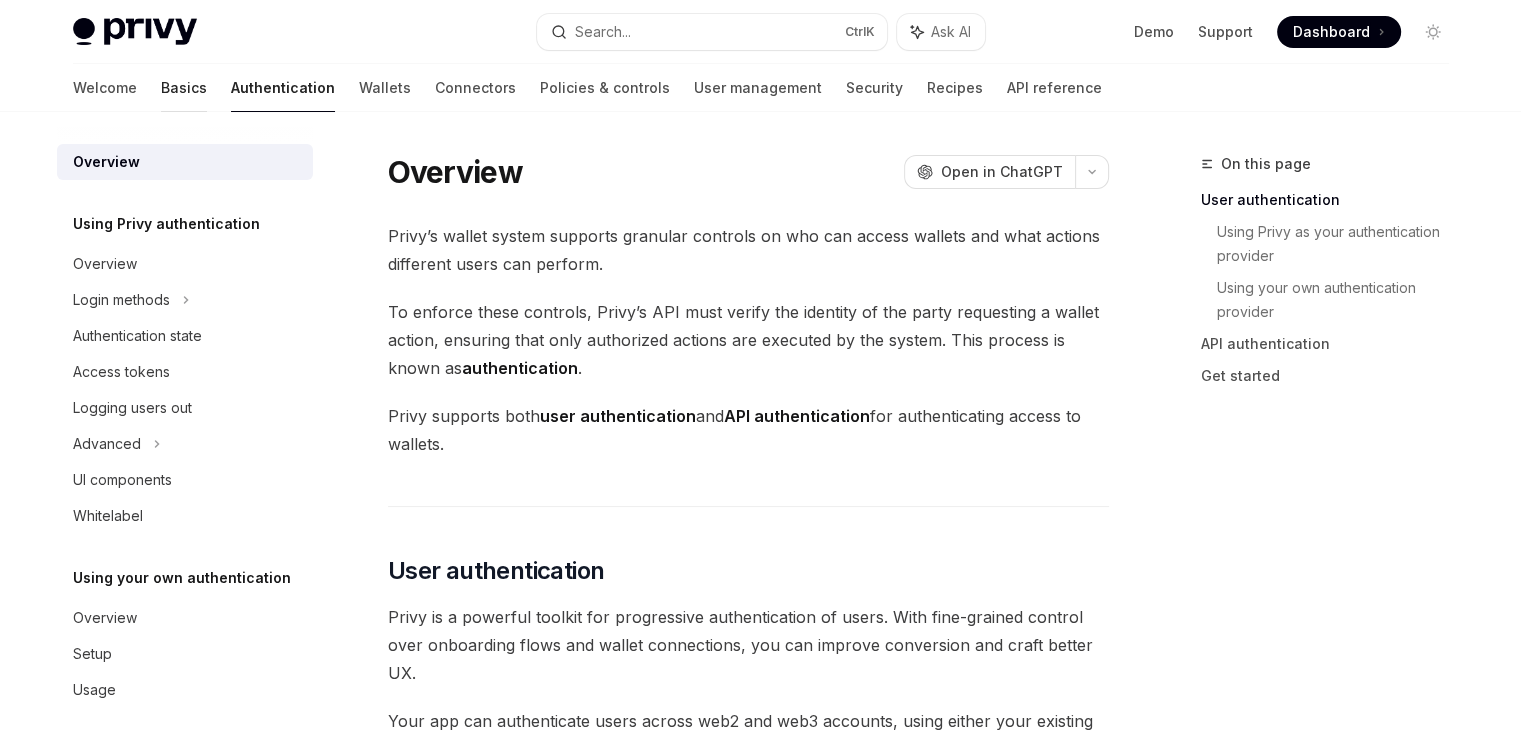click on "Basics" at bounding box center (184, 88) 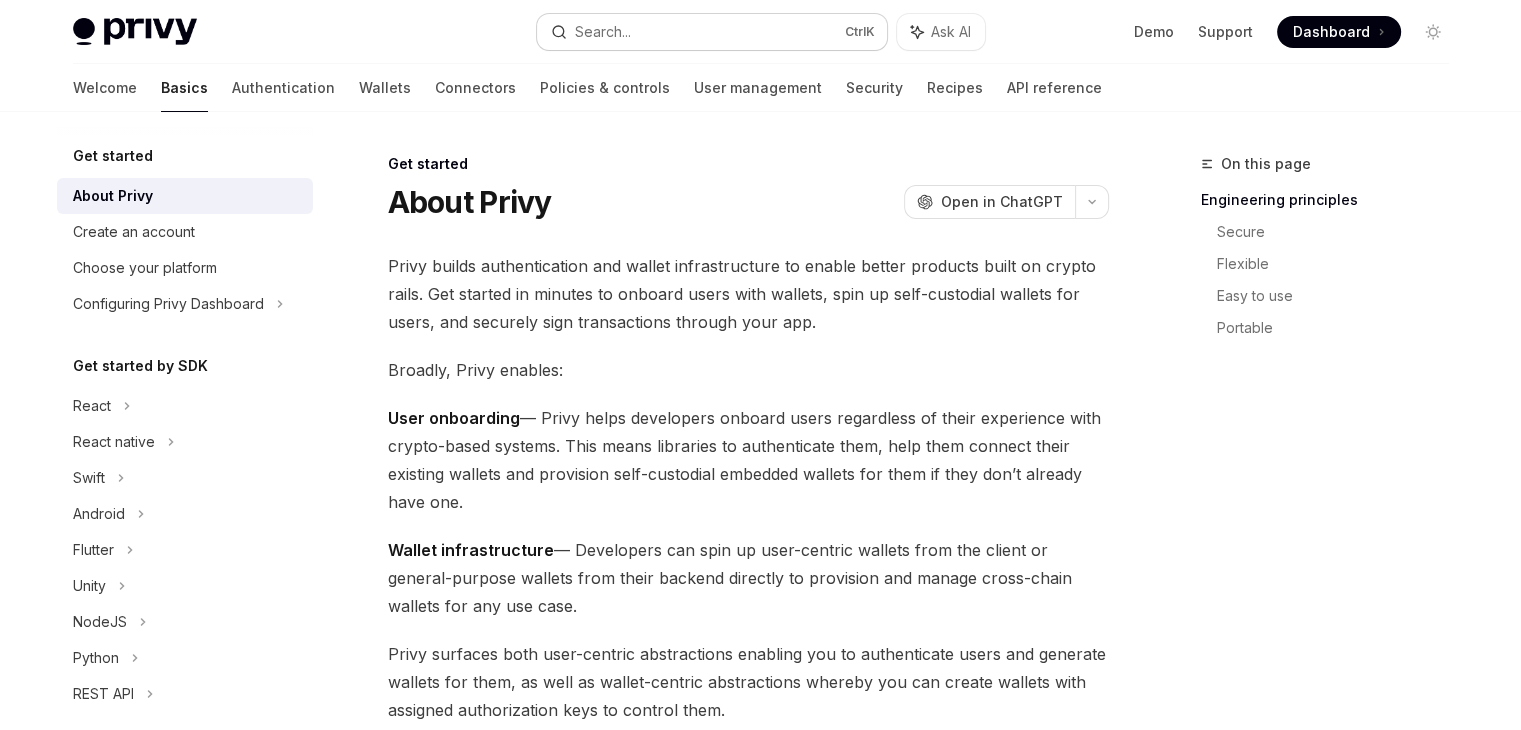 click on "Search..." at bounding box center (603, 32) 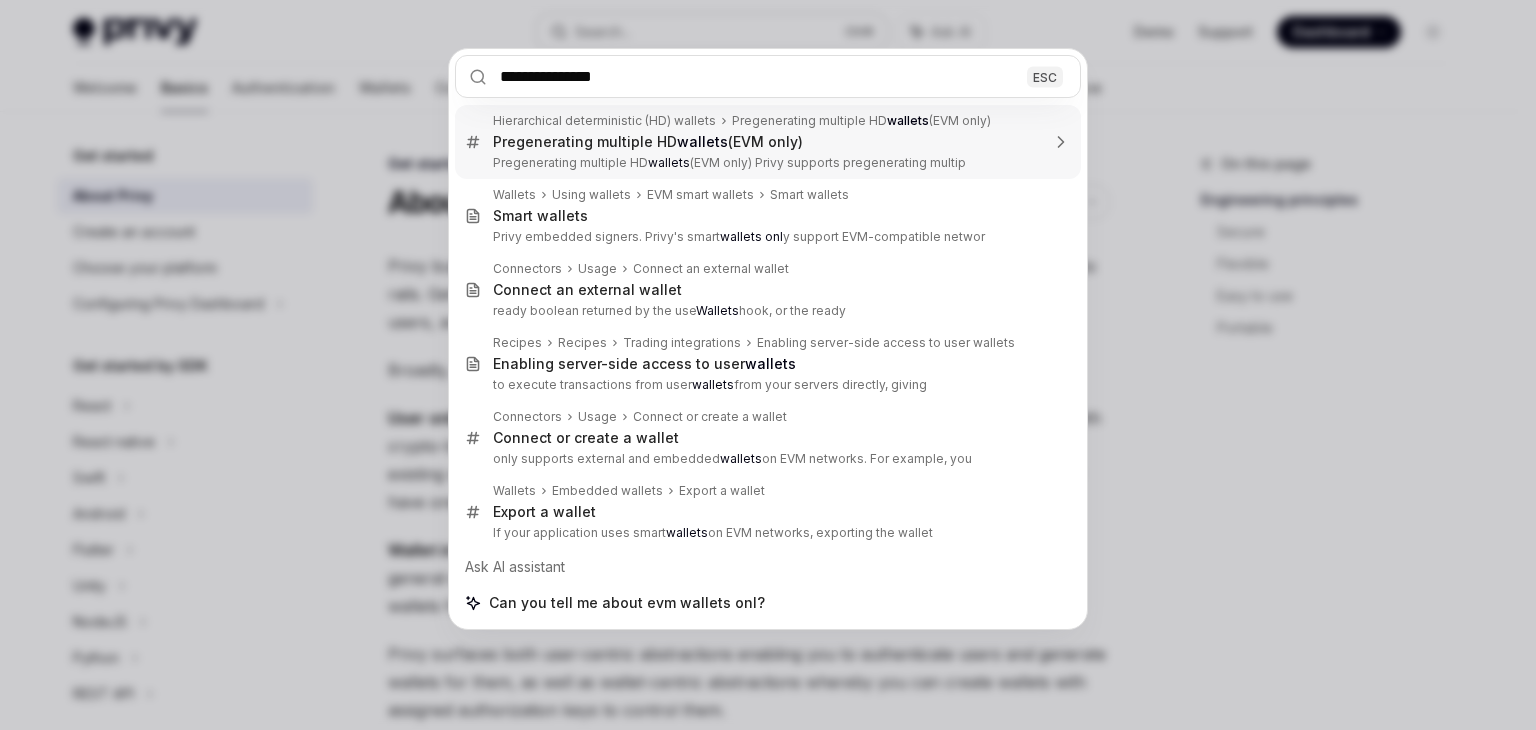 type on "**********" 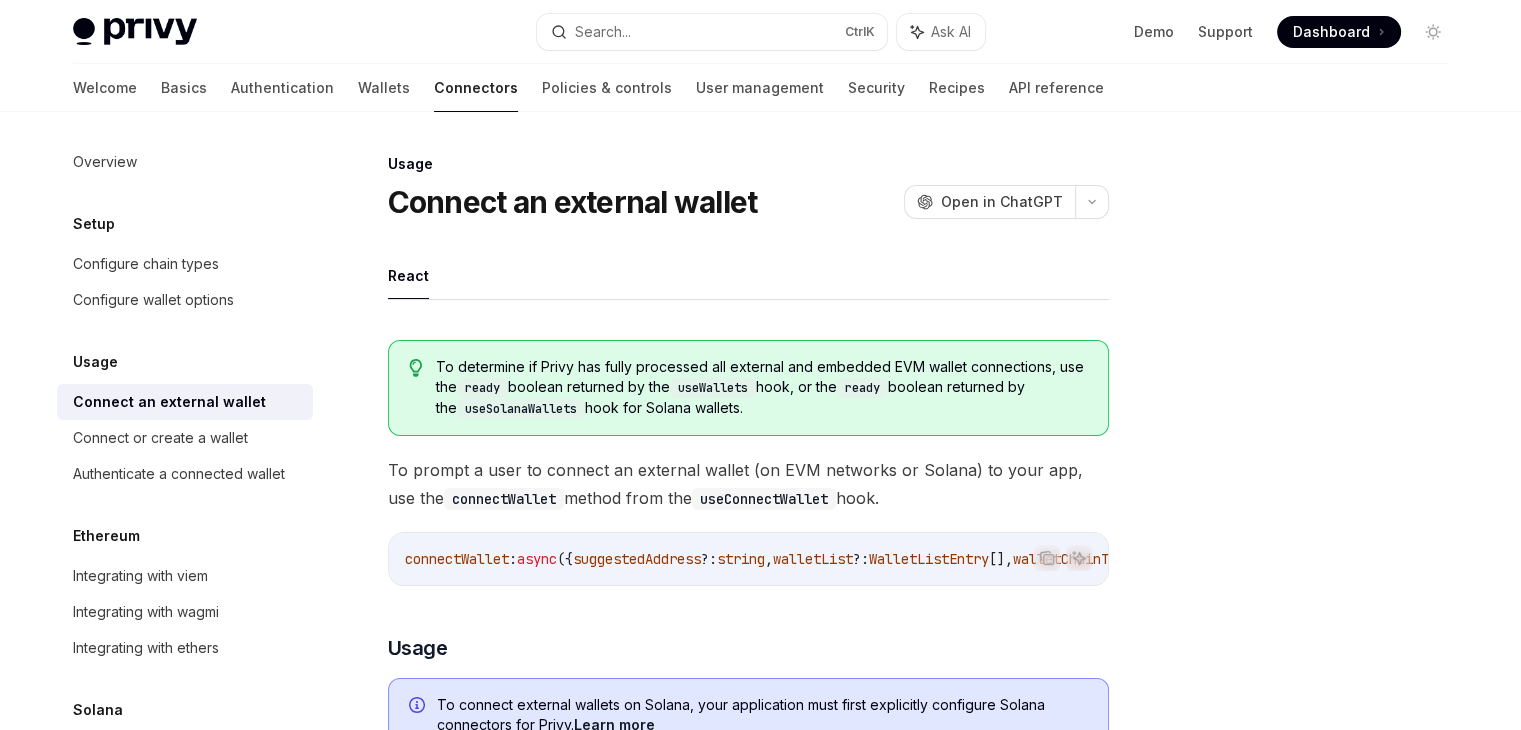 scroll, scrollTop: 112, scrollLeft: 0, axis: vertical 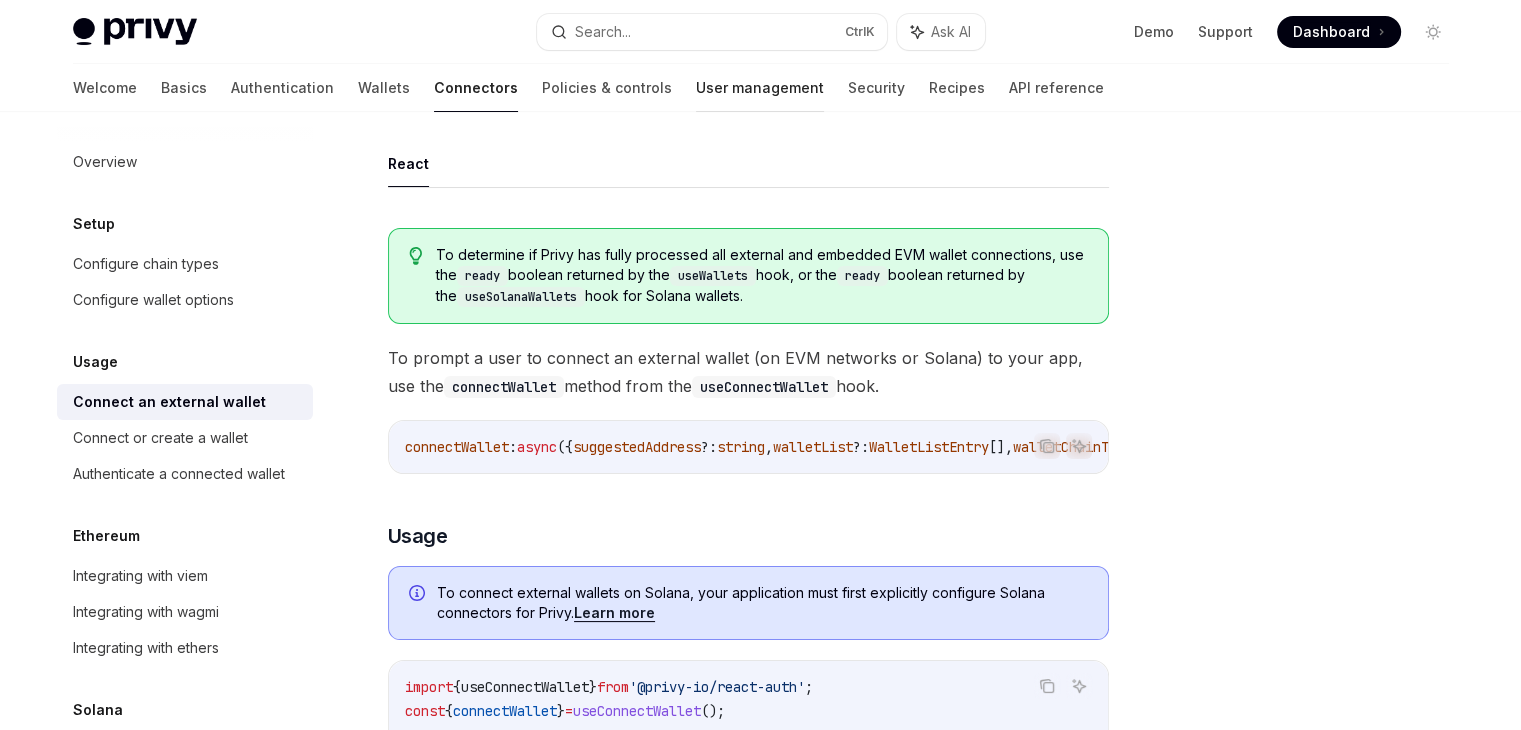 click on "User management" at bounding box center (760, 88) 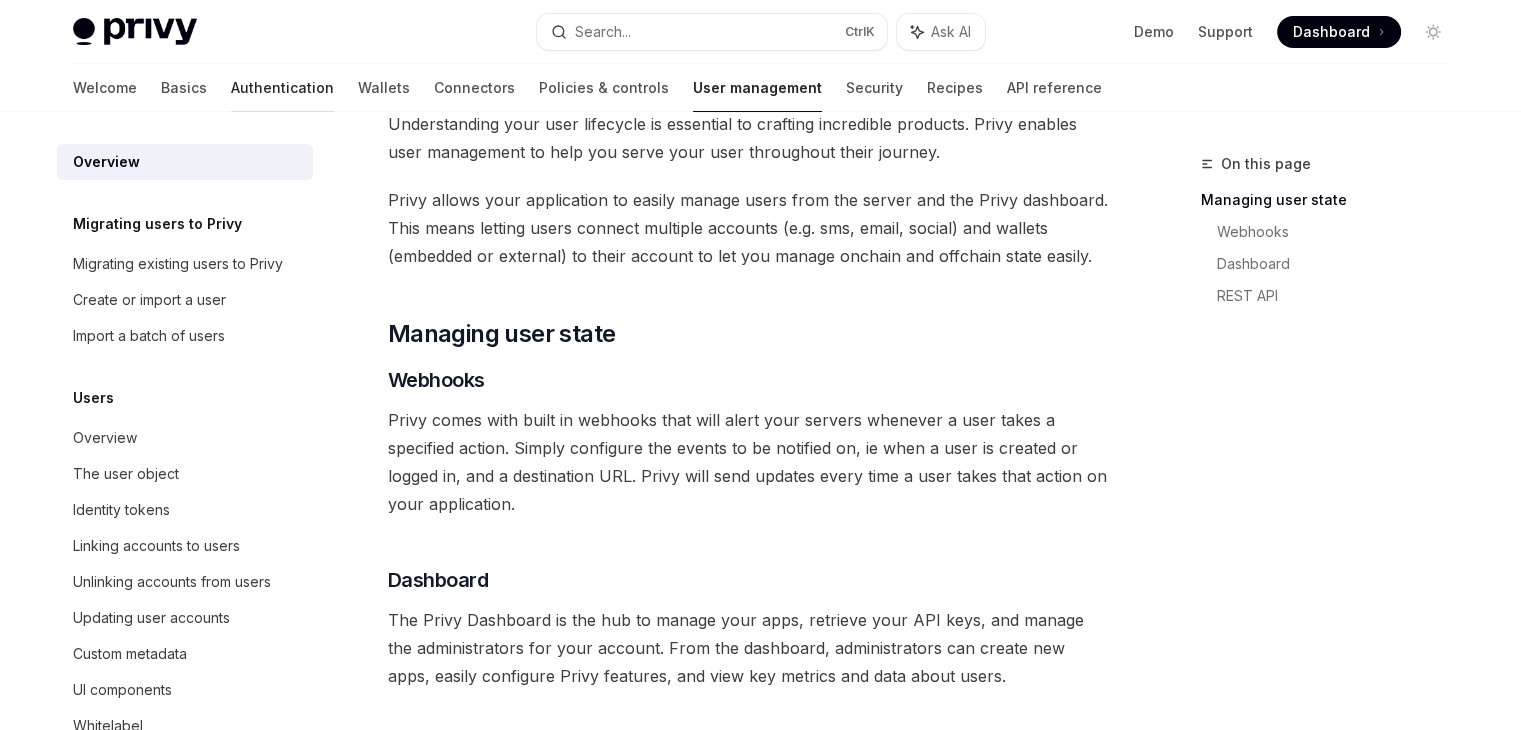 click on "Authentication" at bounding box center [282, 88] 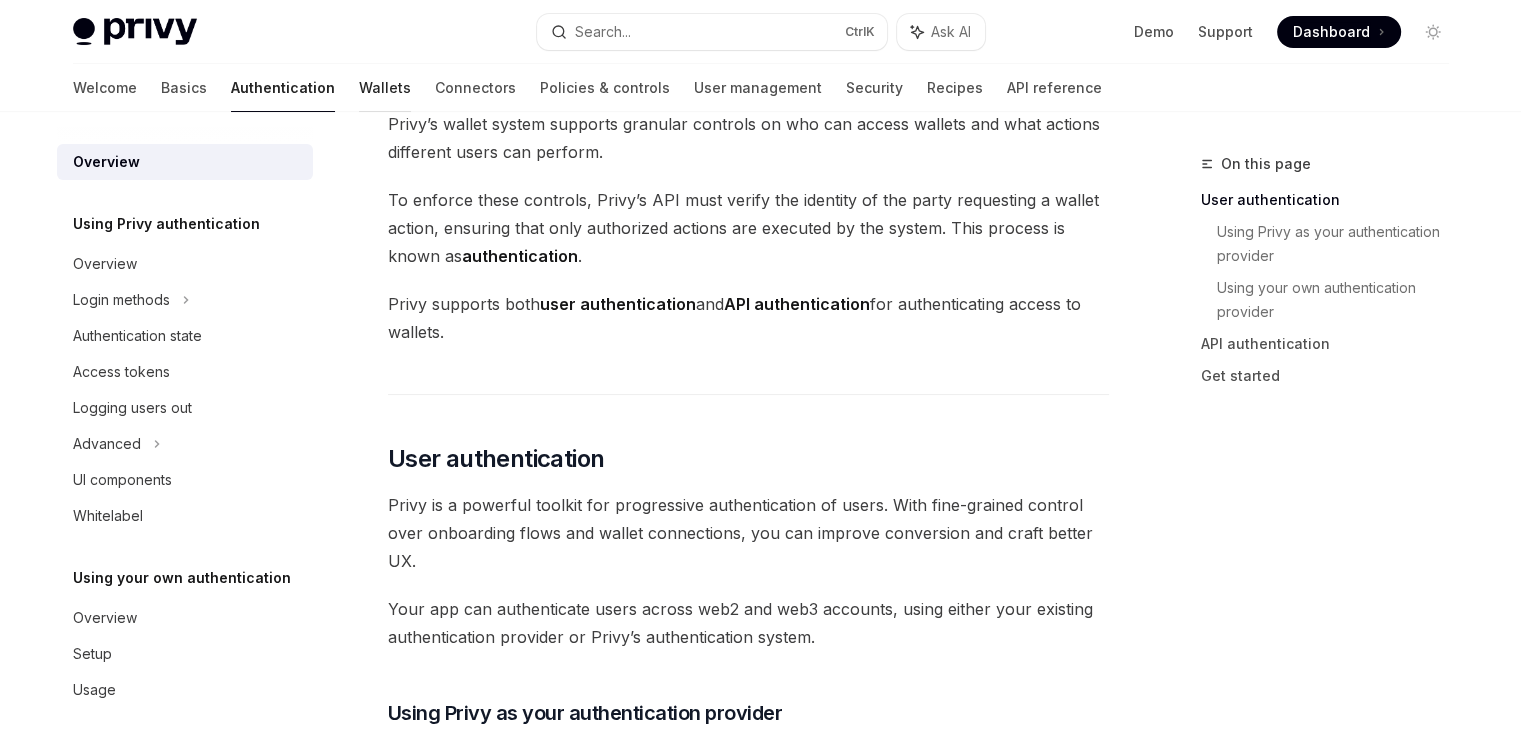 click on "Wallets" at bounding box center (385, 88) 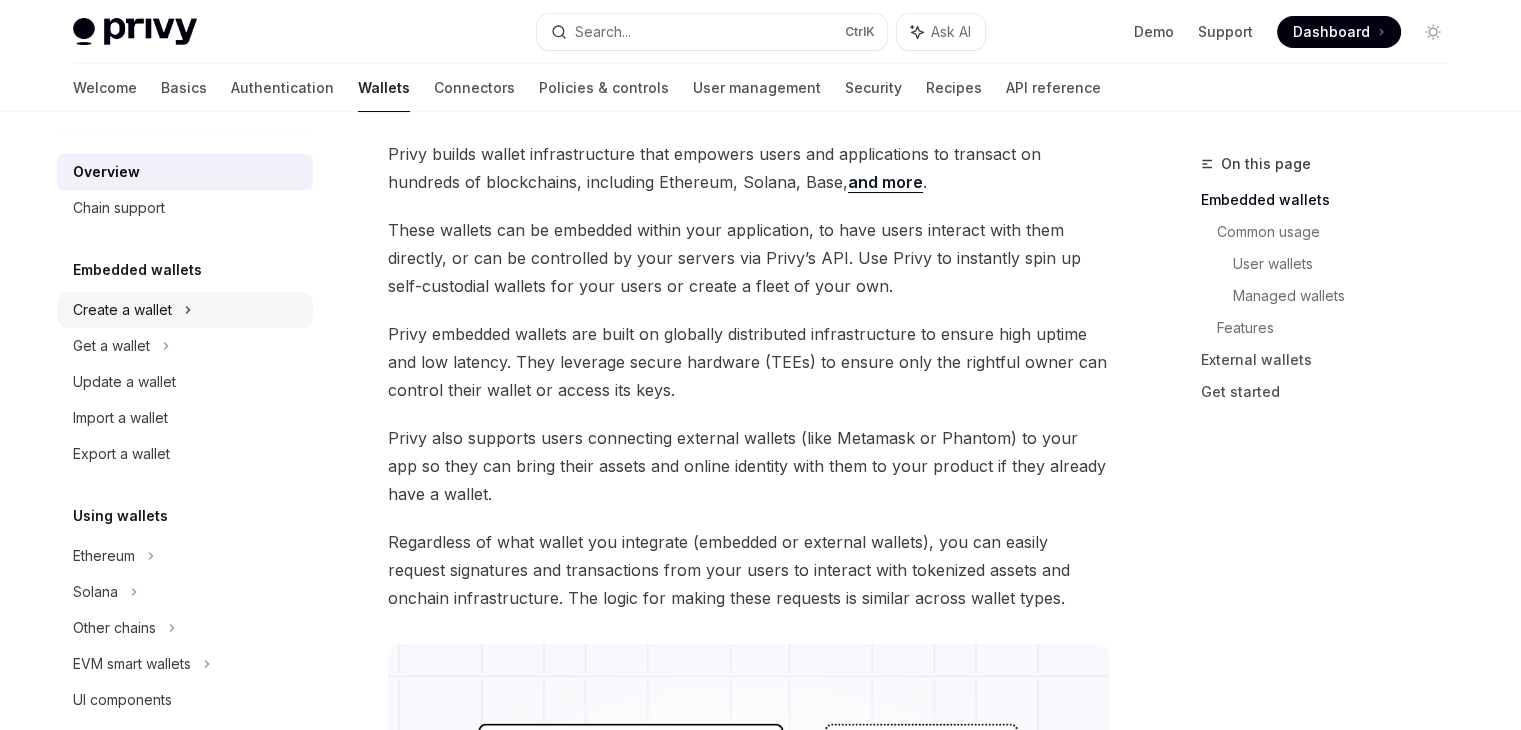 click on "Create a wallet" at bounding box center [122, 310] 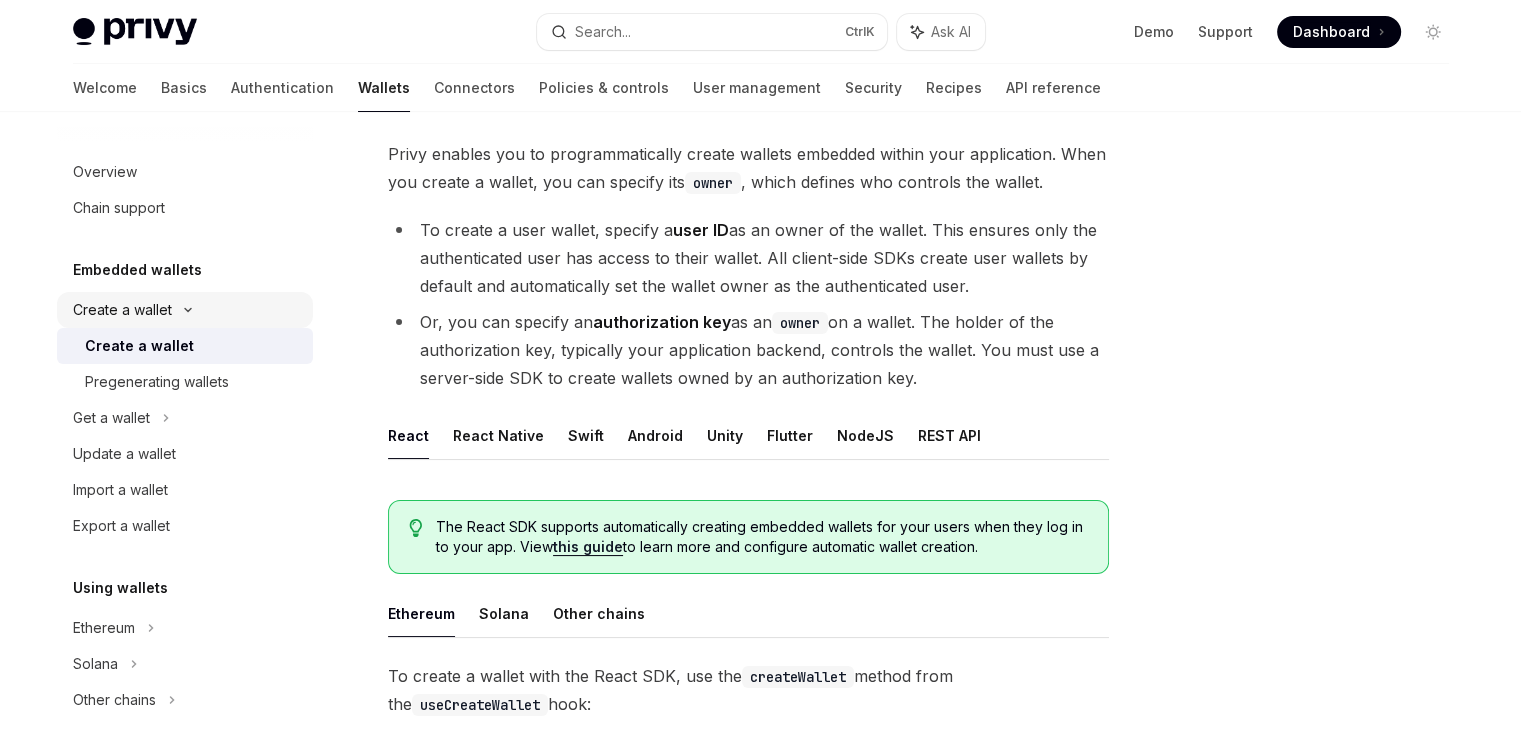 click on "Create a wallet" at bounding box center (122, 310) 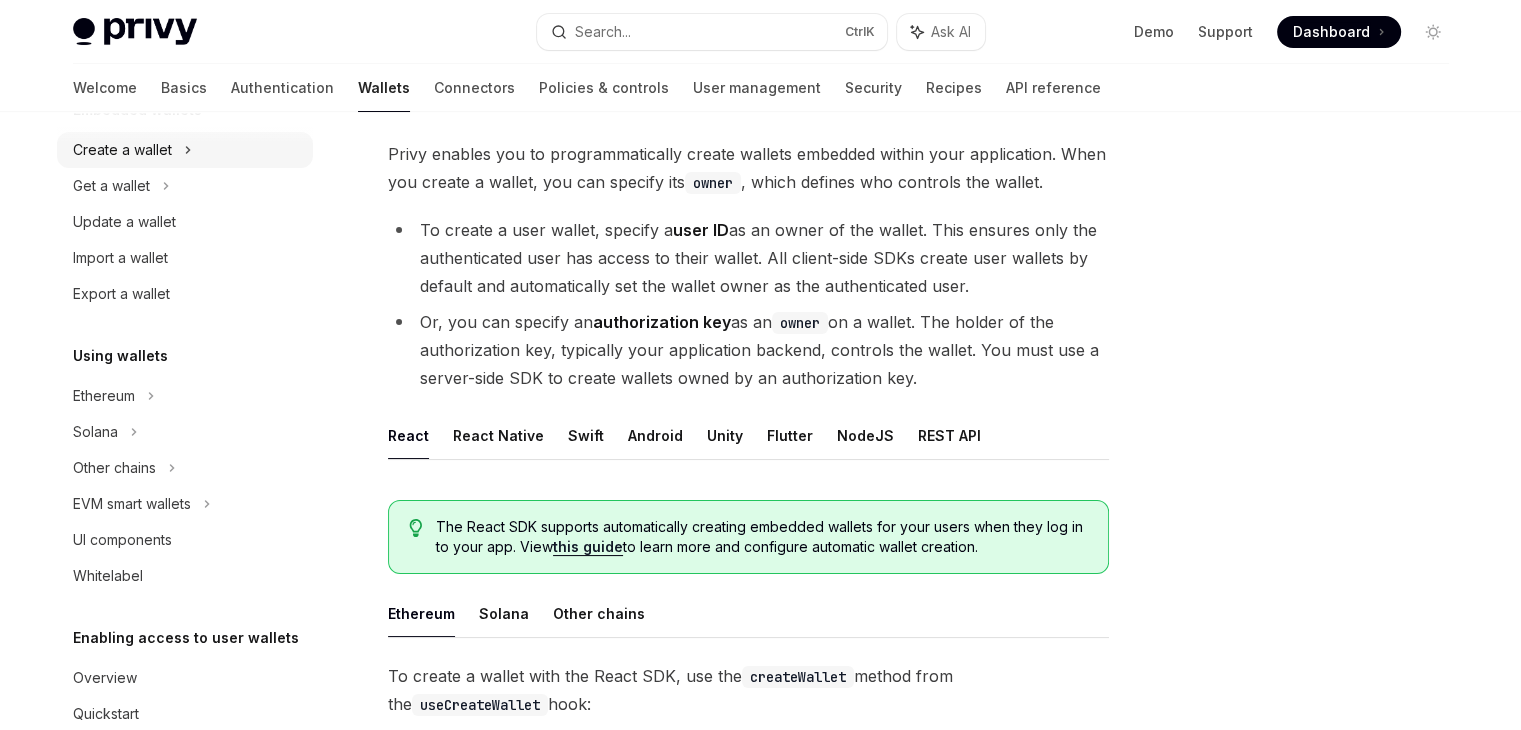 scroll, scrollTop: 164, scrollLeft: 0, axis: vertical 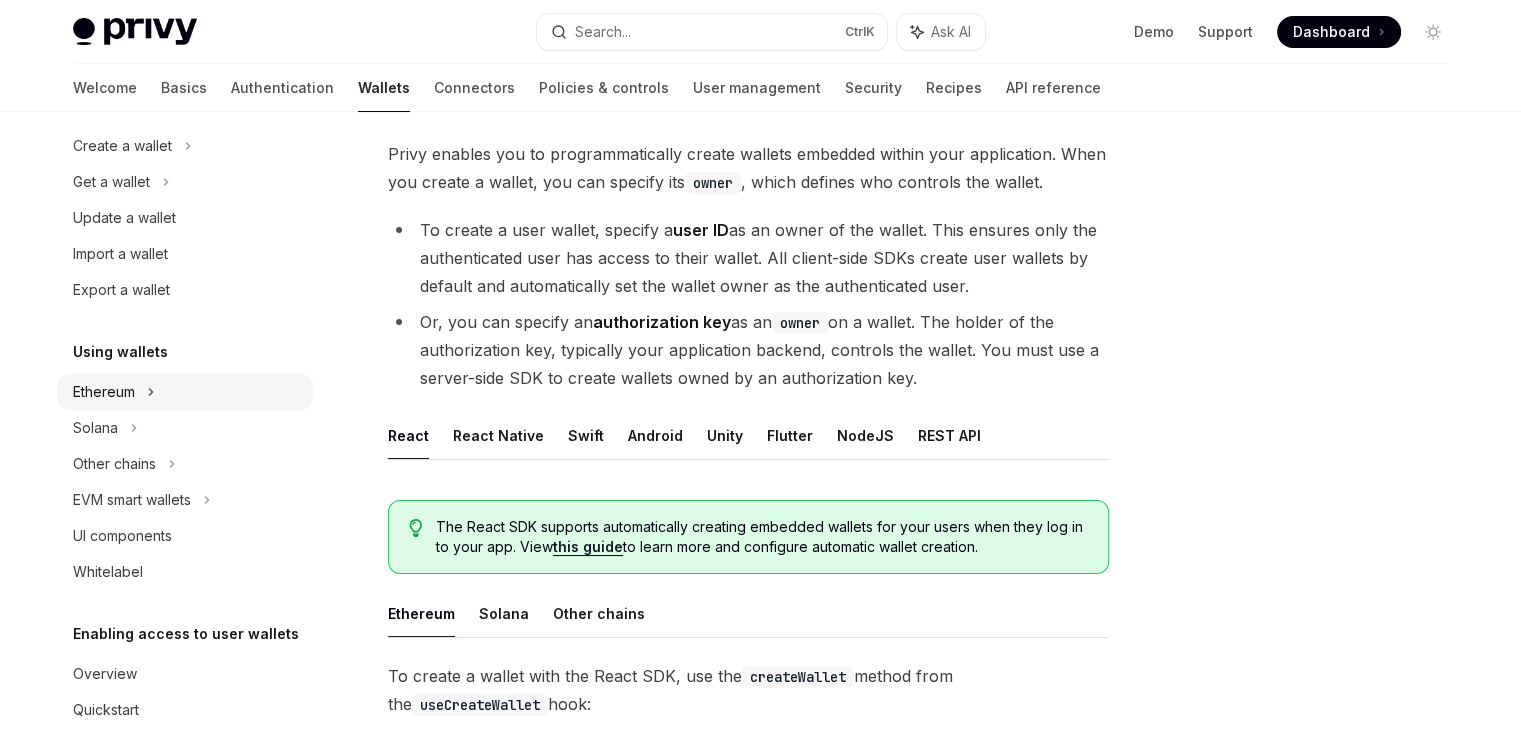 click on "Ethereum" at bounding box center (185, 146) 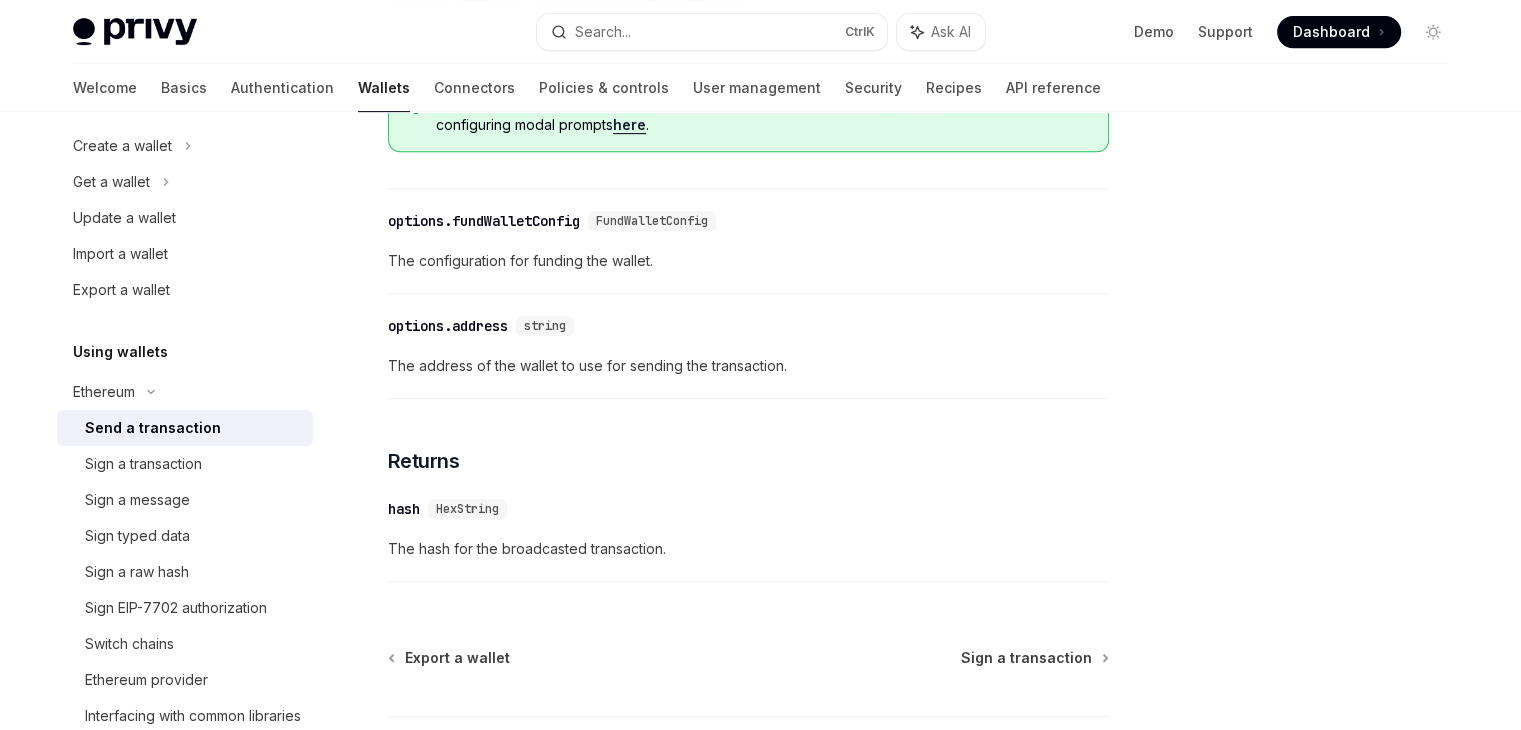 scroll, scrollTop: 1095, scrollLeft: 0, axis: vertical 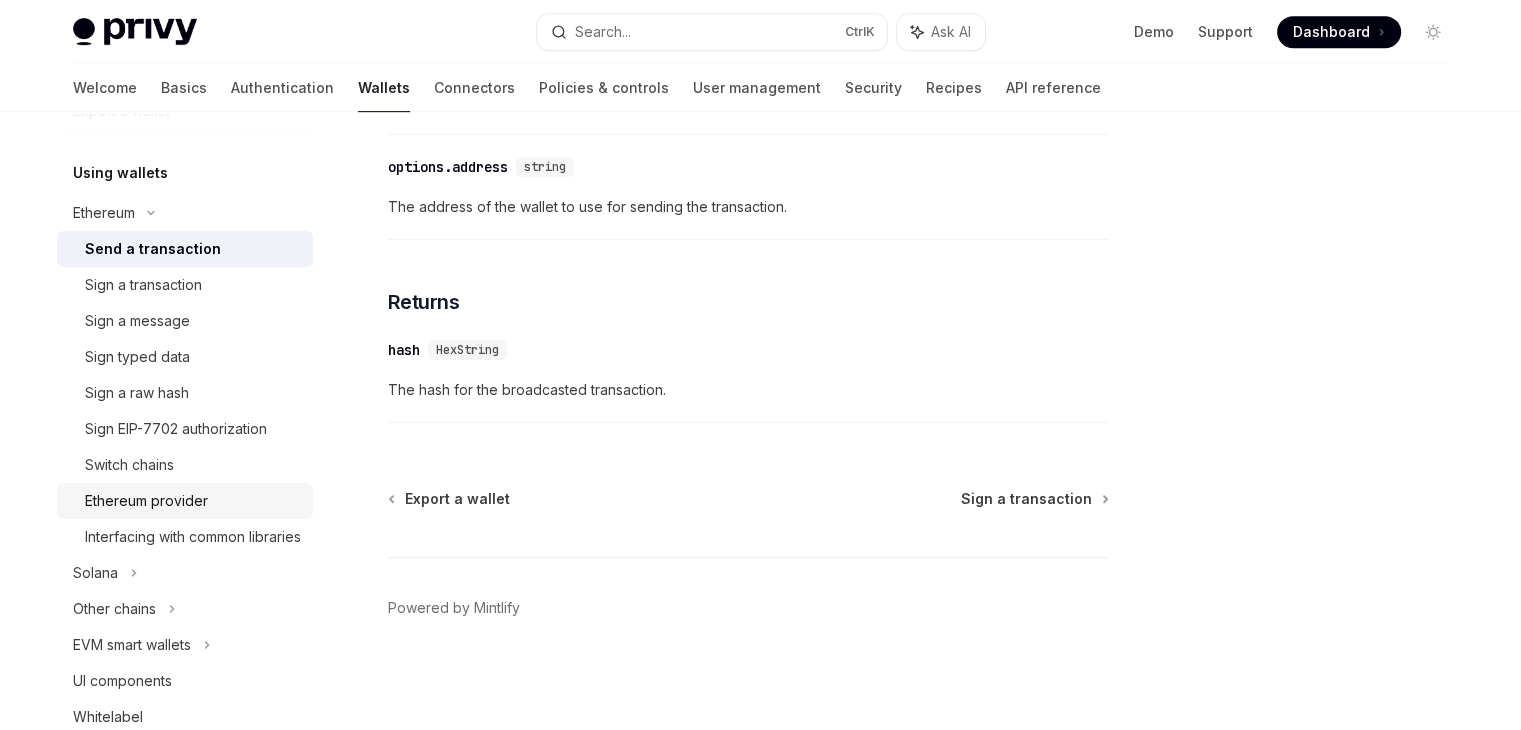 click on "Ethereum provider" at bounding box center [146, 501] 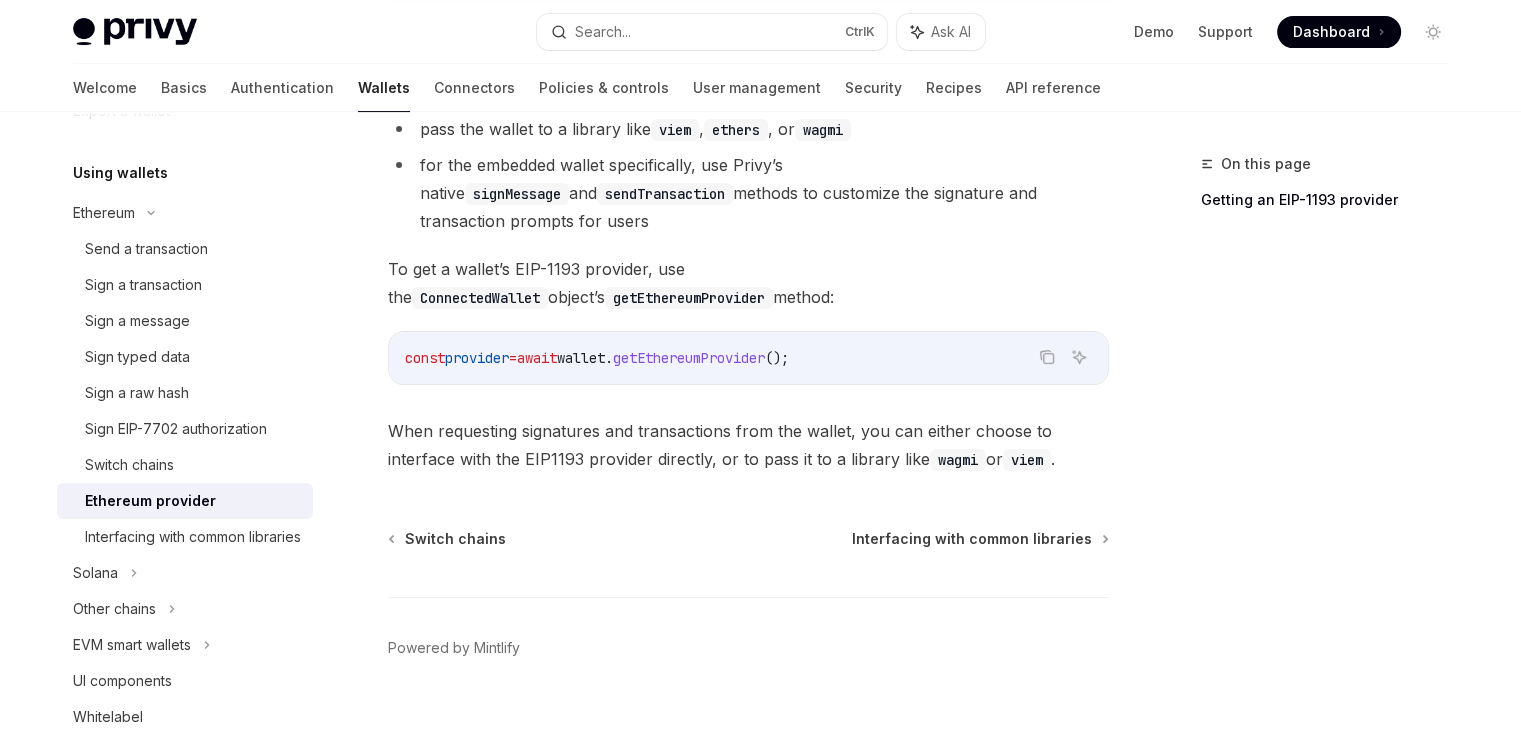 scroll, scrollTop: 478, scrollLeft: 0, axis: vertical 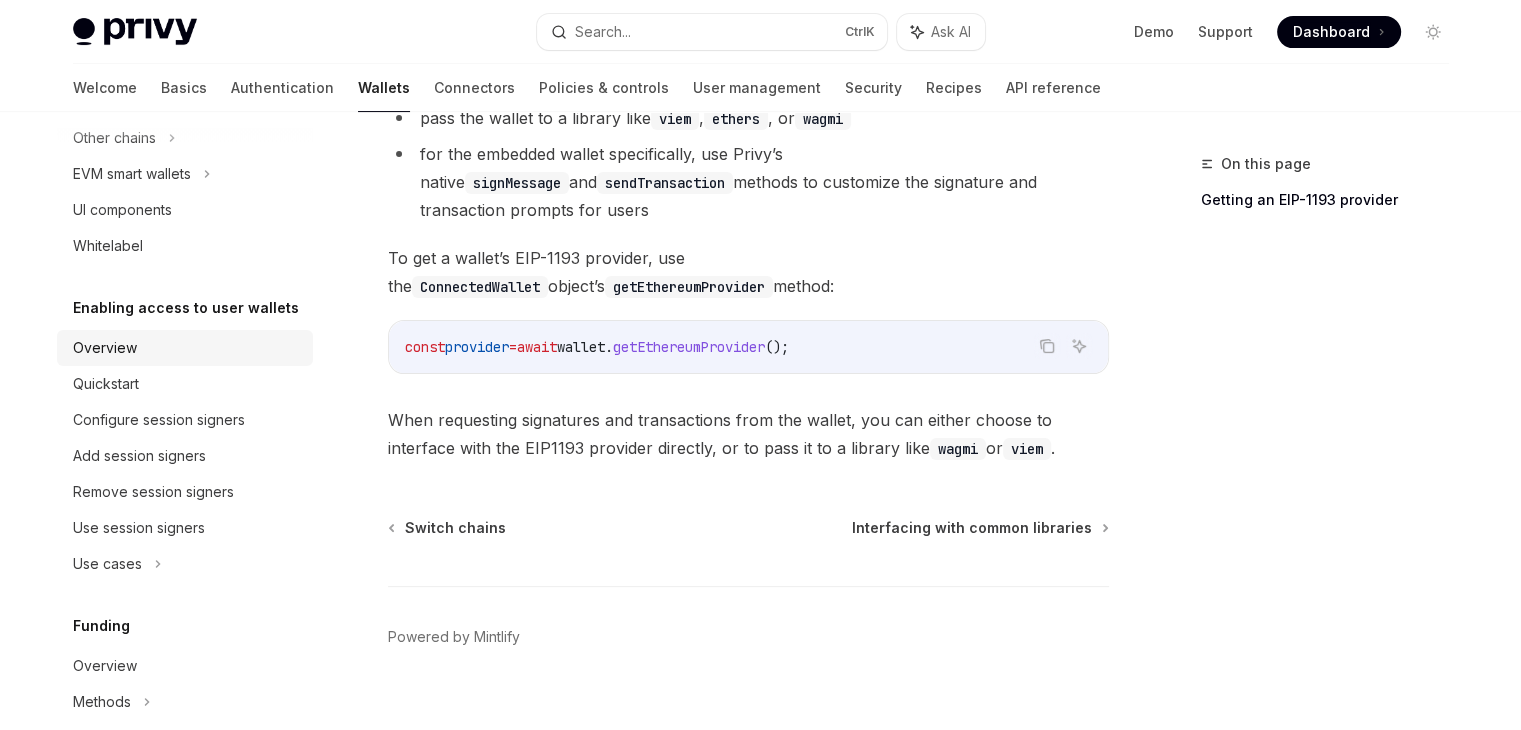 click on "Overview" at bounding box center (105, 348) 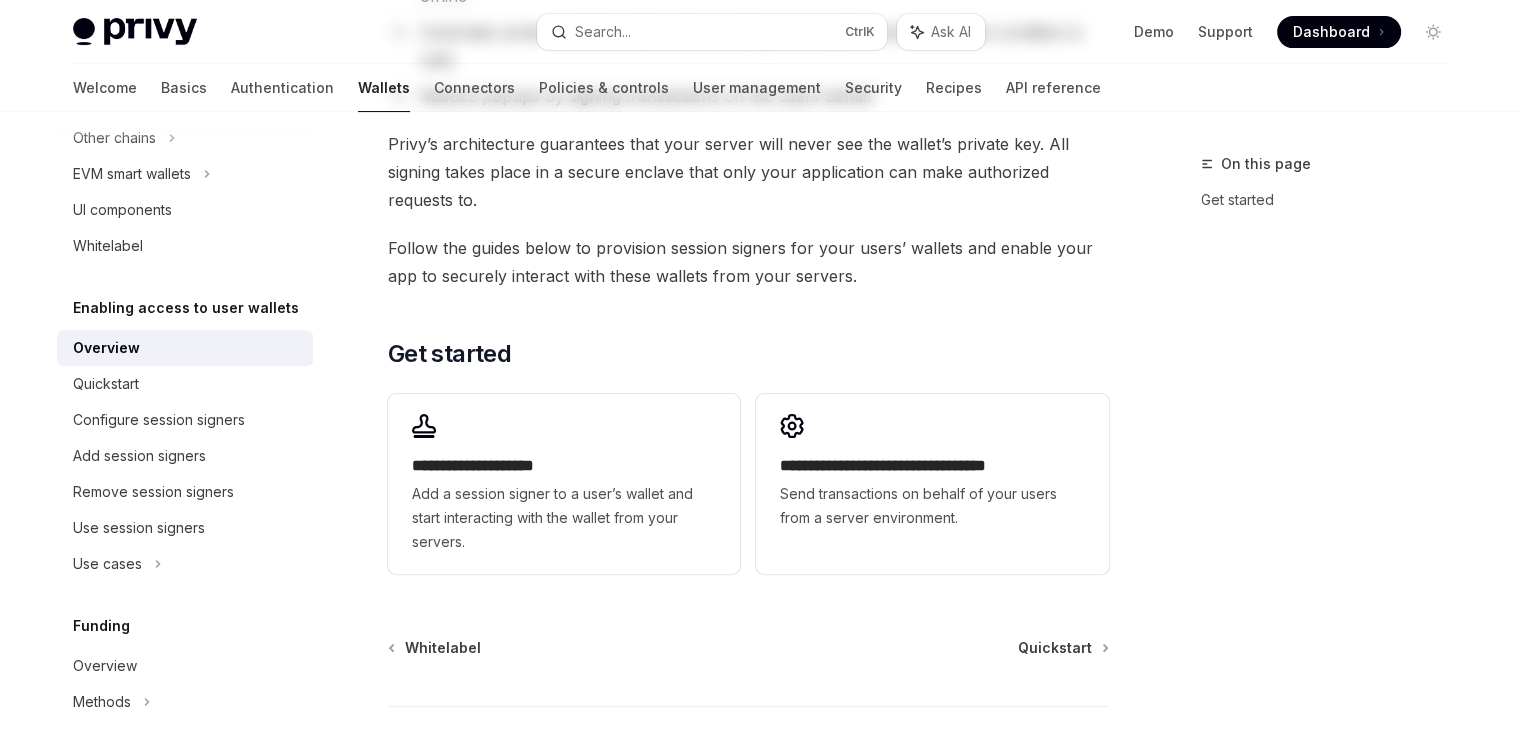 scroll, scrollTop: 0, scrollLeft: 0, axis: both 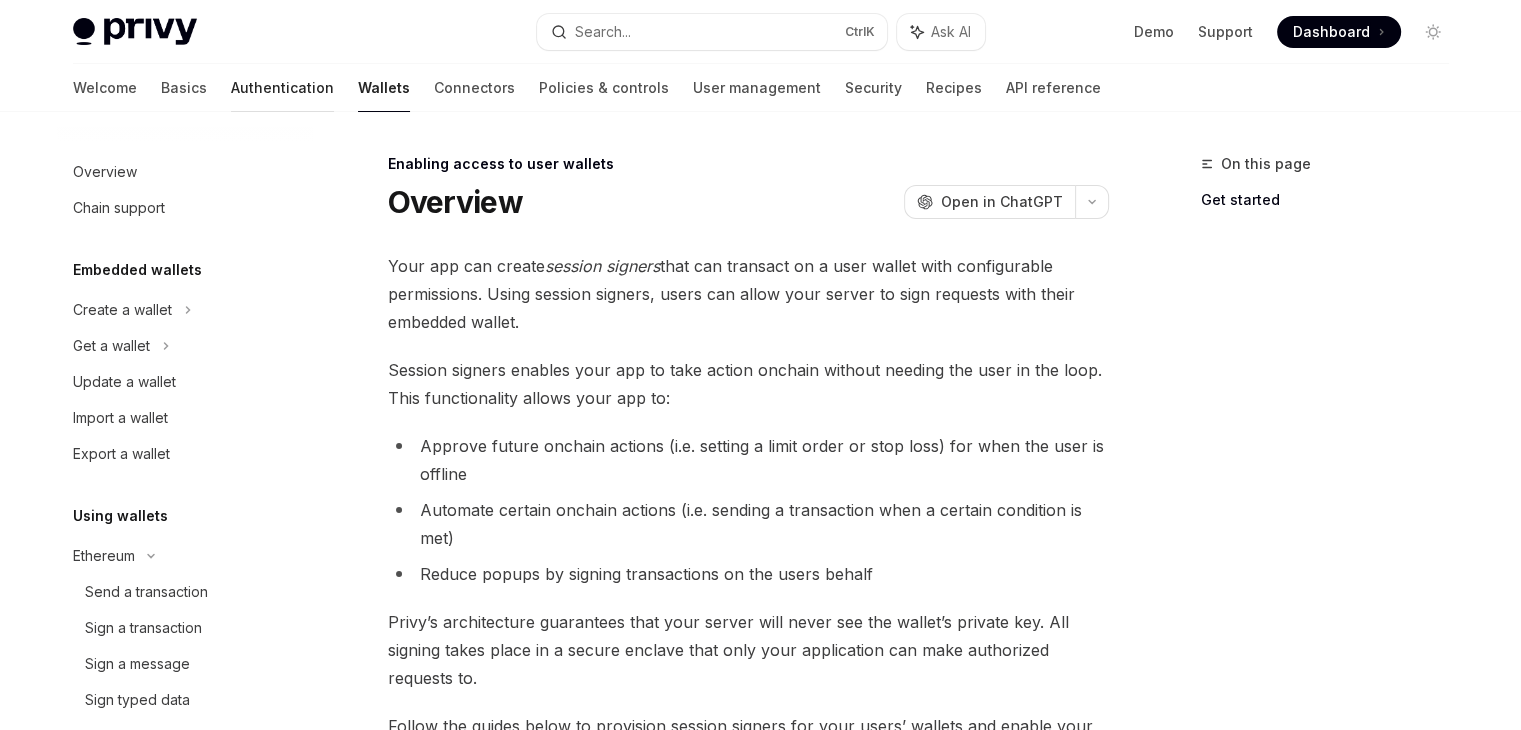 click on "Authentication" at bounding box center (282, 88) 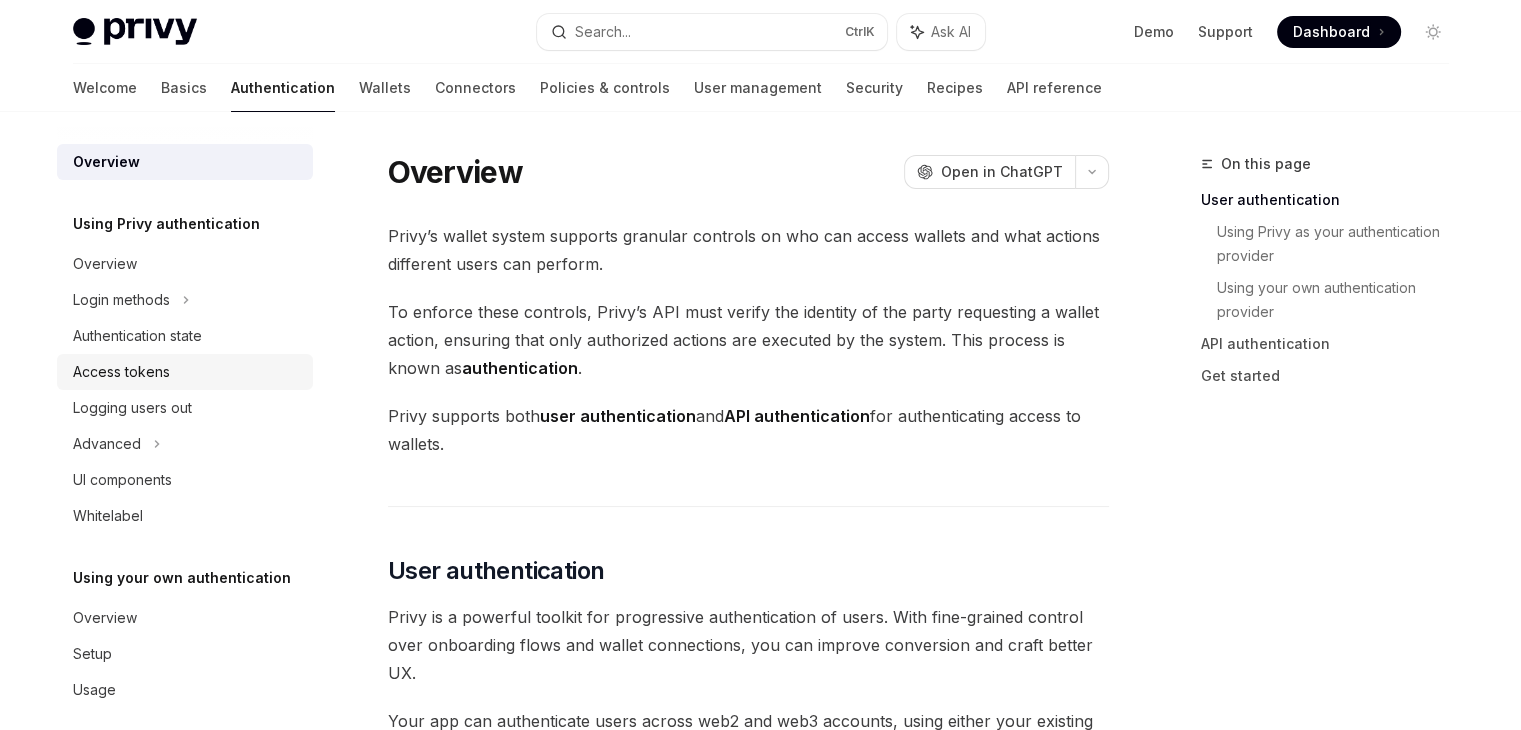 scroll, scrollTop: 18, scrollLeft: 0, axis: vertical 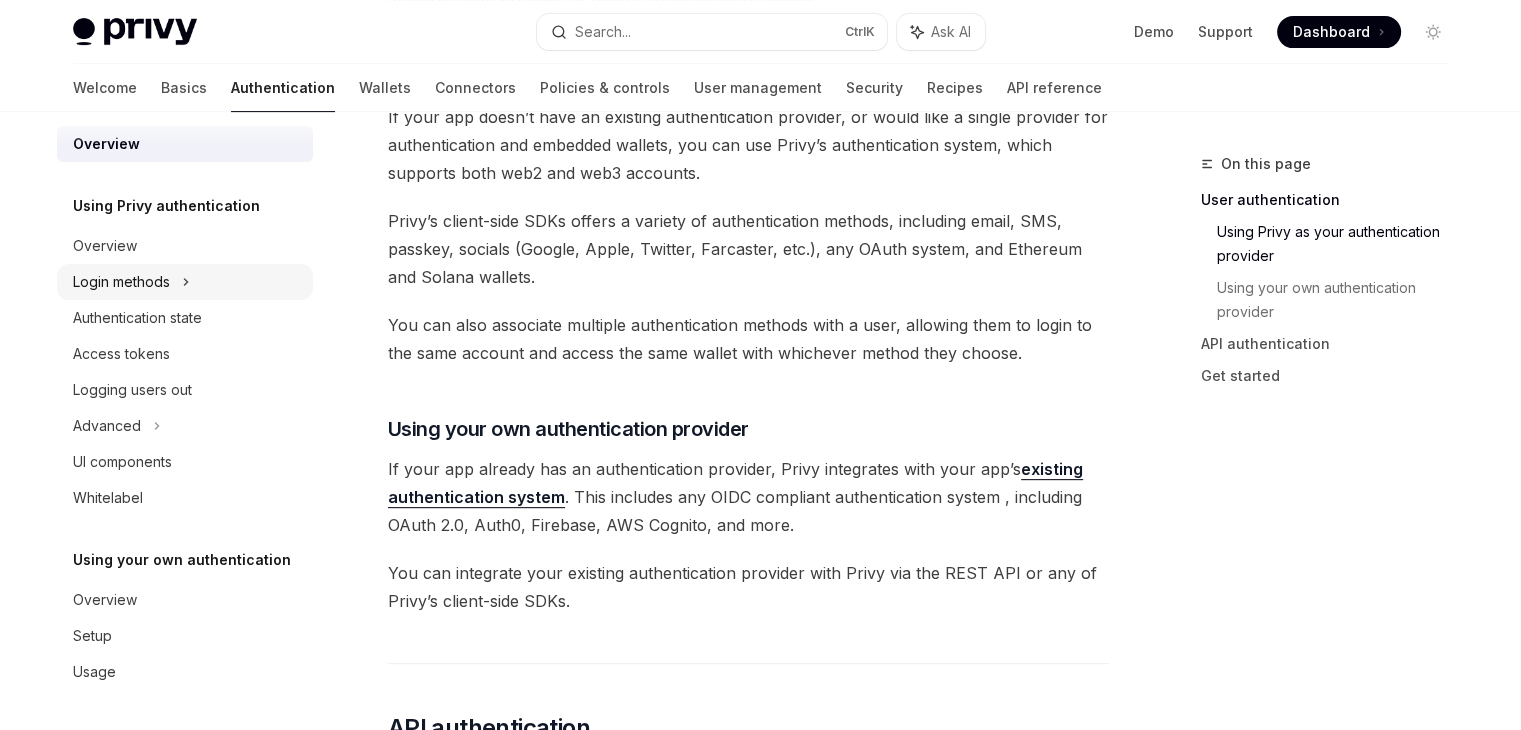 click on "Login methods" at bounding box center (121, 282) 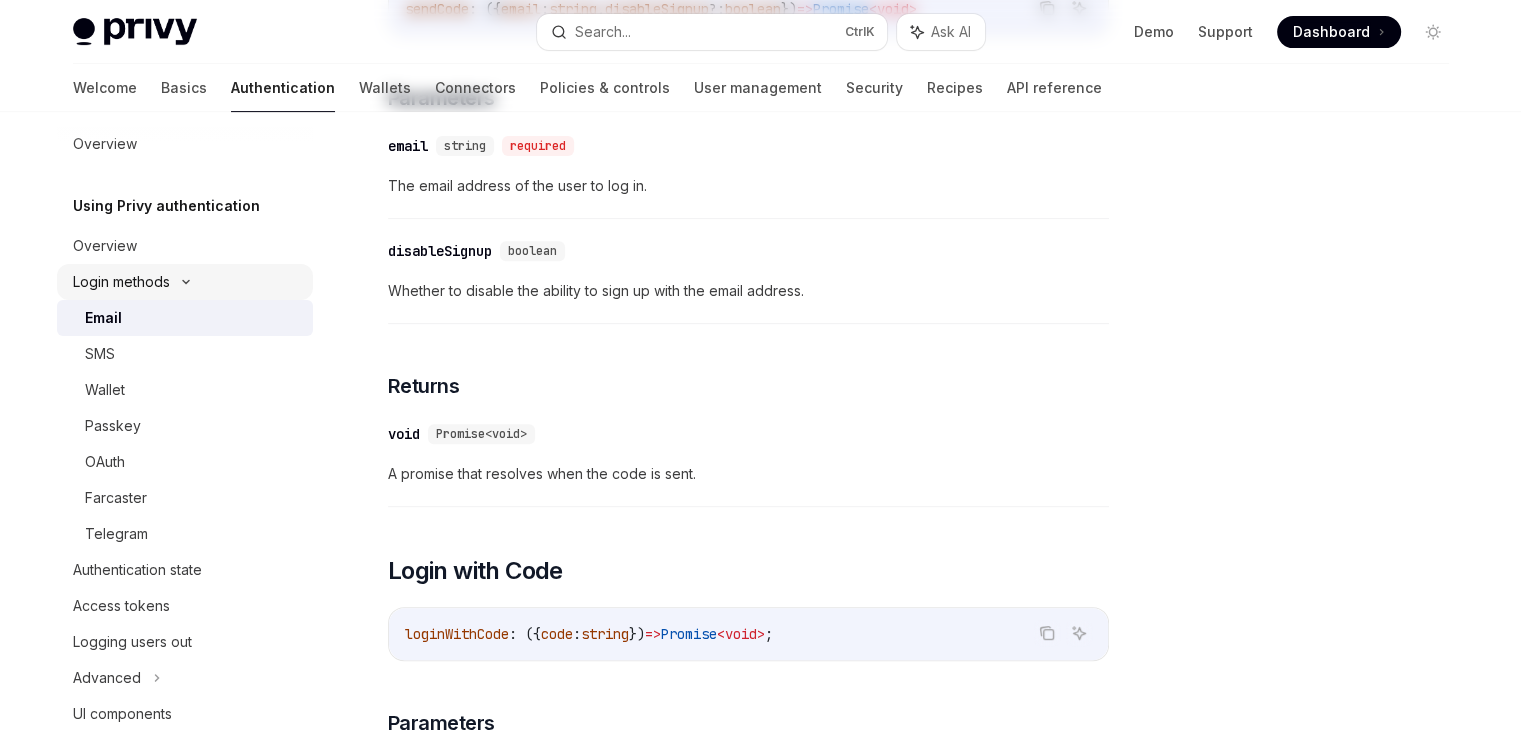 scroll, scrollTop: 0, scrollLeft: 0, axis: both 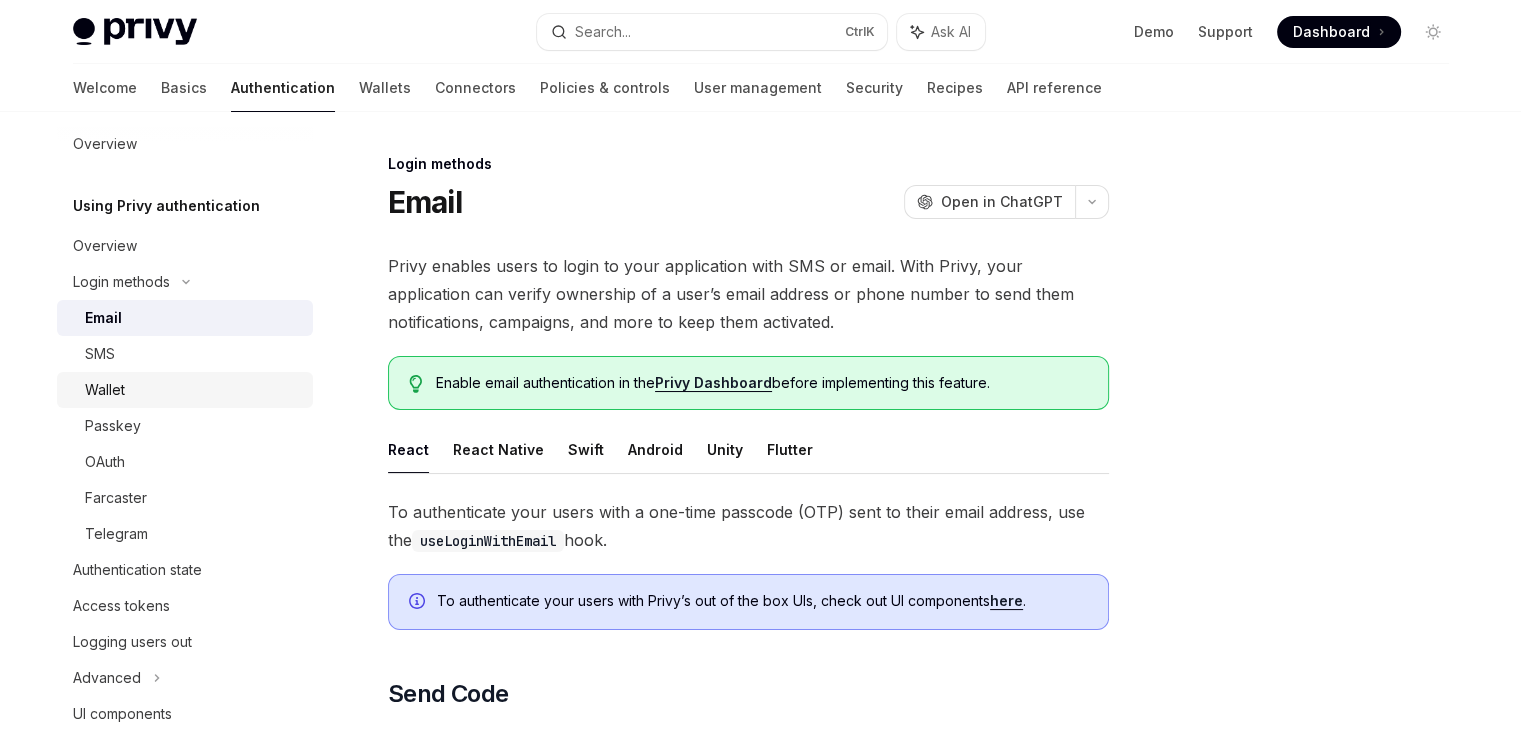 click on "Wallet" at bounding box center (193, 390) 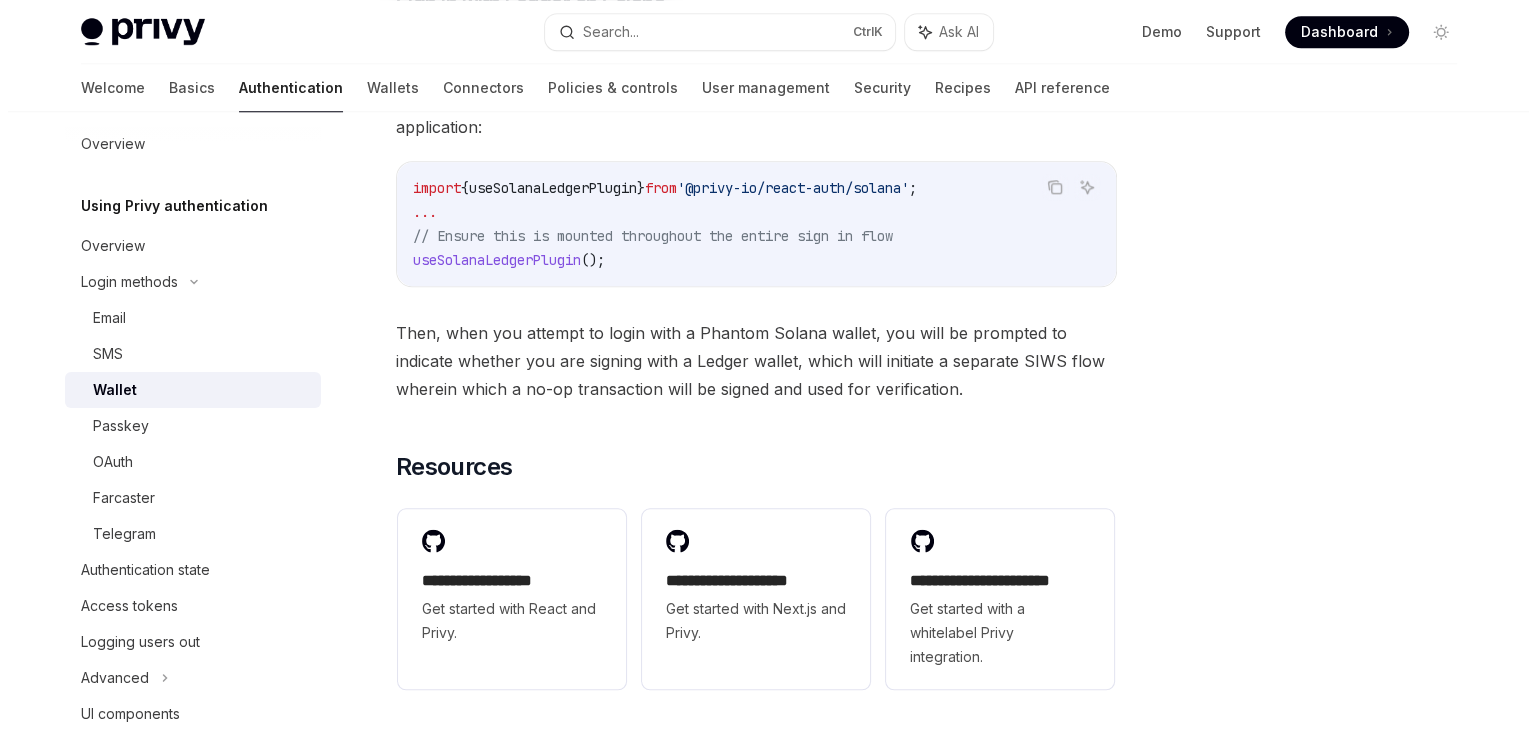 scroll, scrollTop: 2178, scrollLeft: 0, axis: vertical 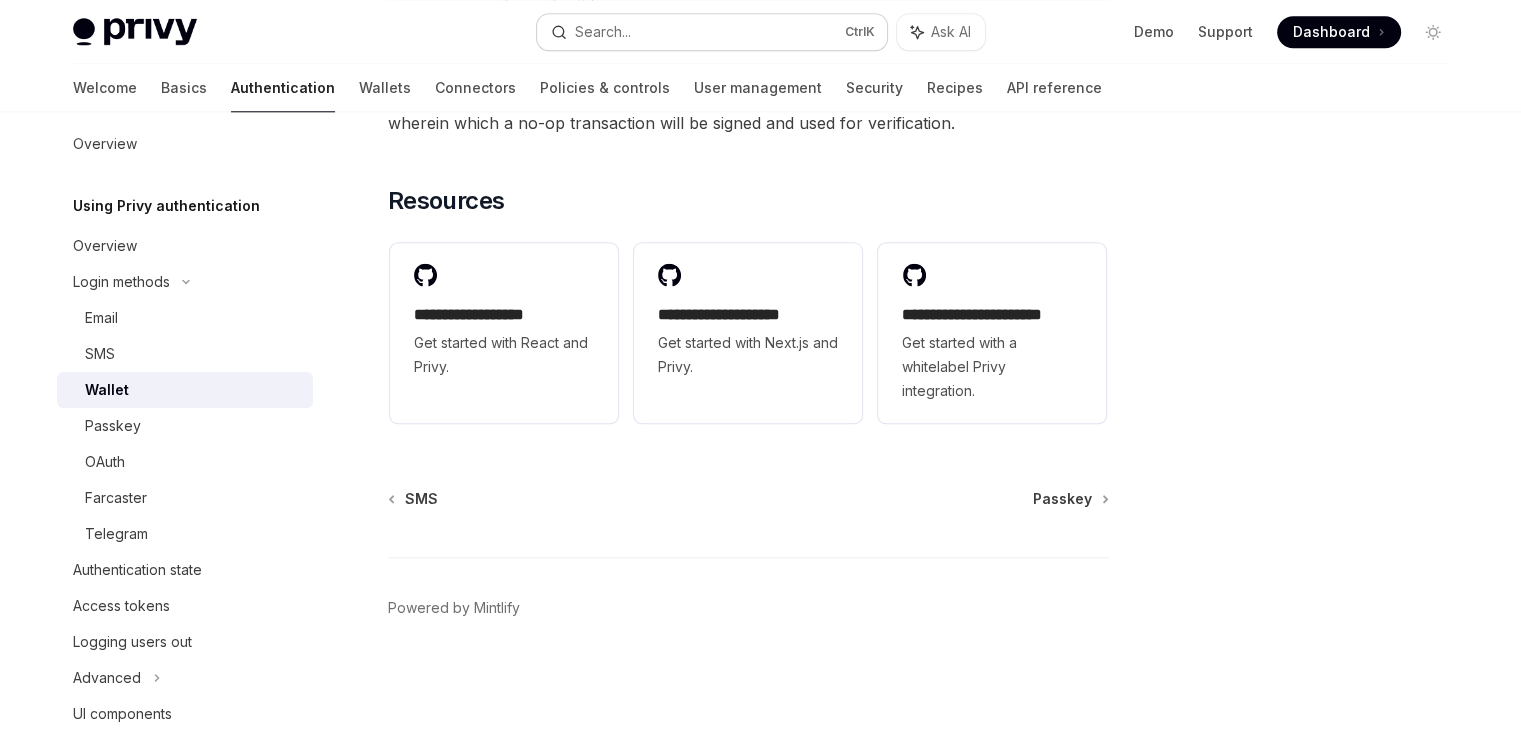 click on "Search..." at bounding box center (603, 32) 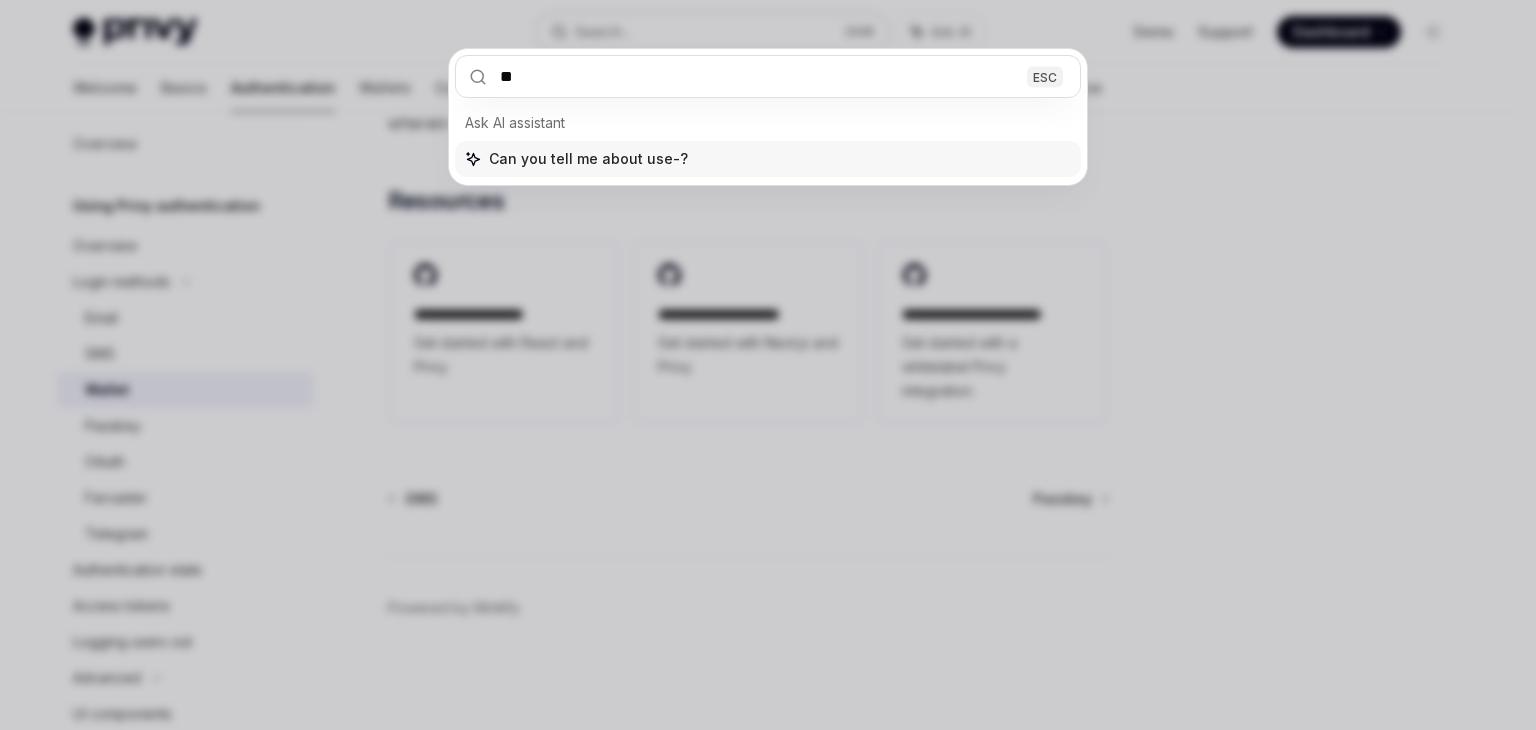 type on "*" 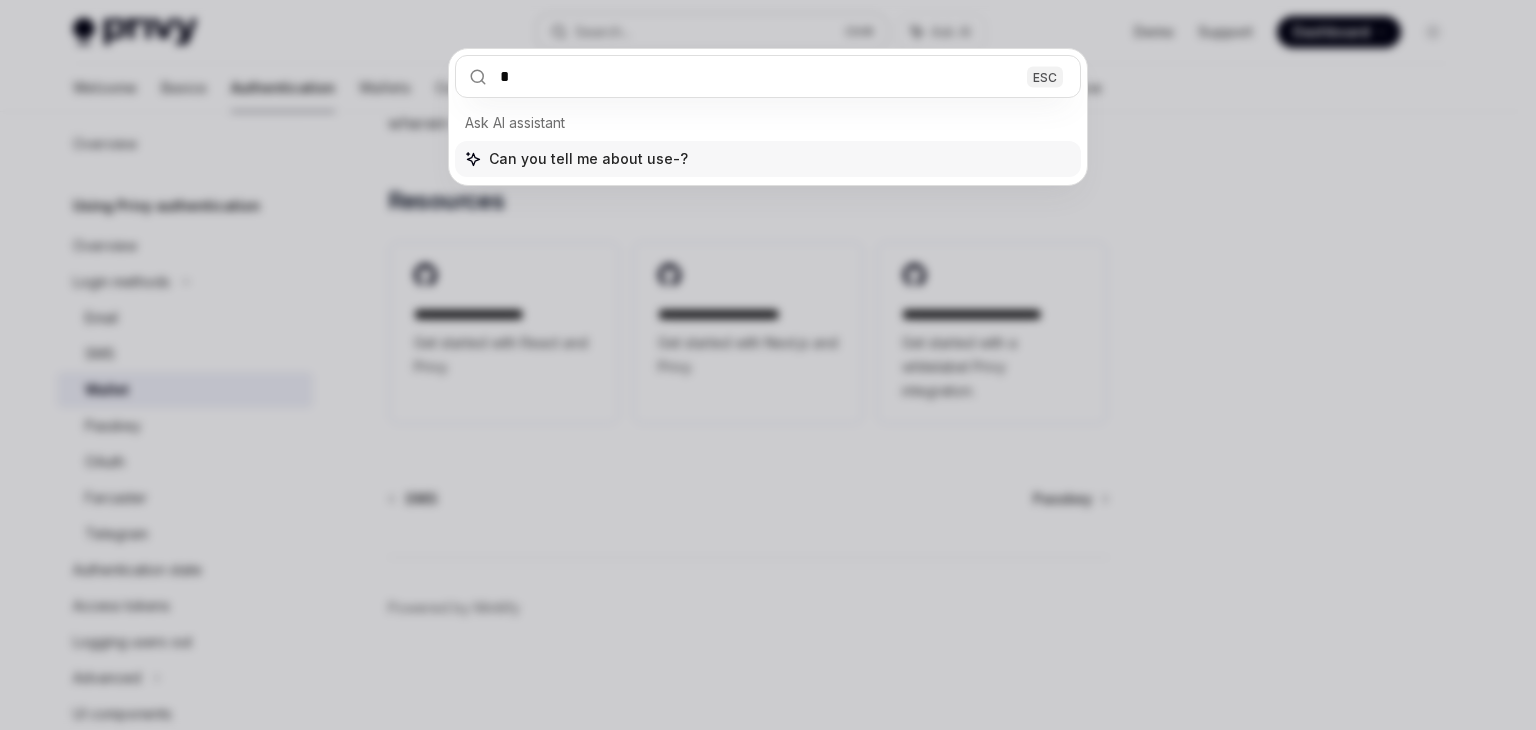 type 